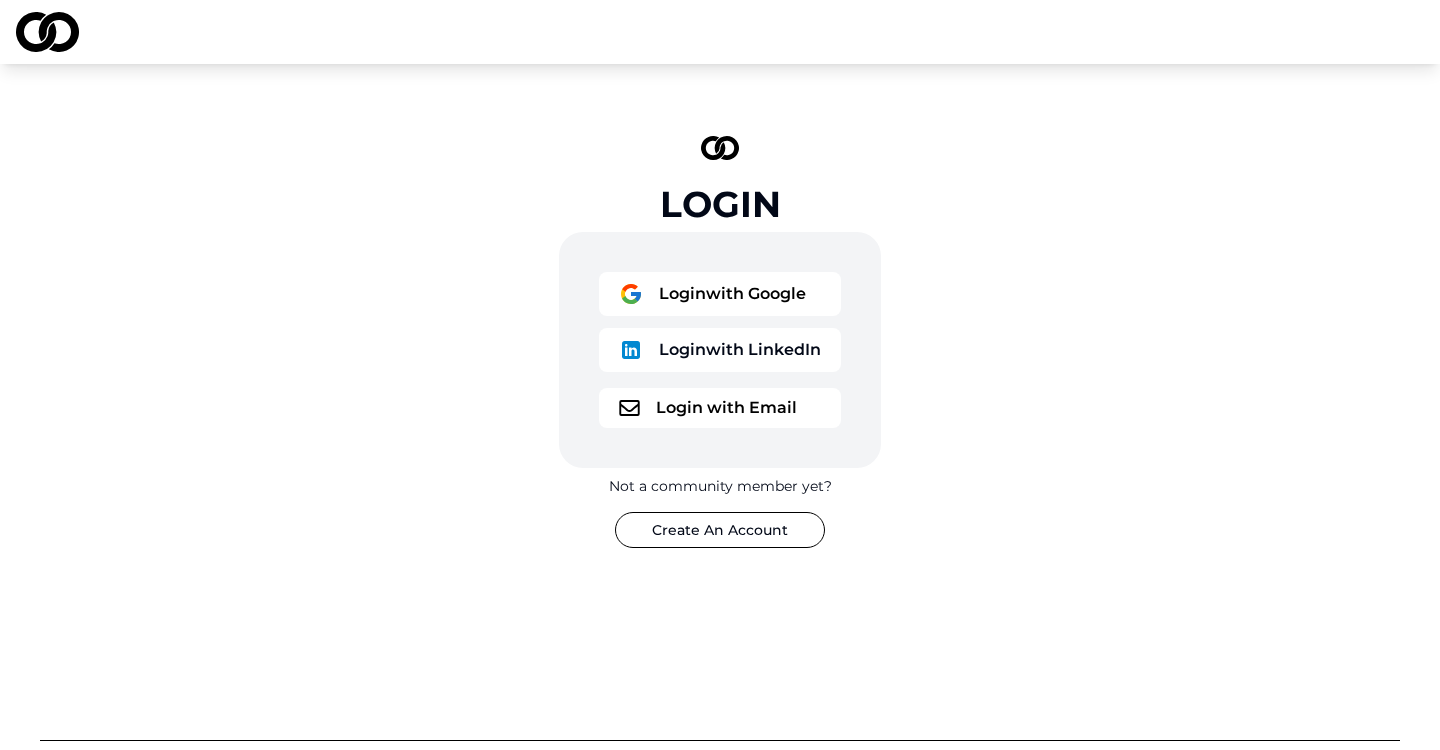 scroll, scrollTop: 0, scrollLeft: 0, axis: both 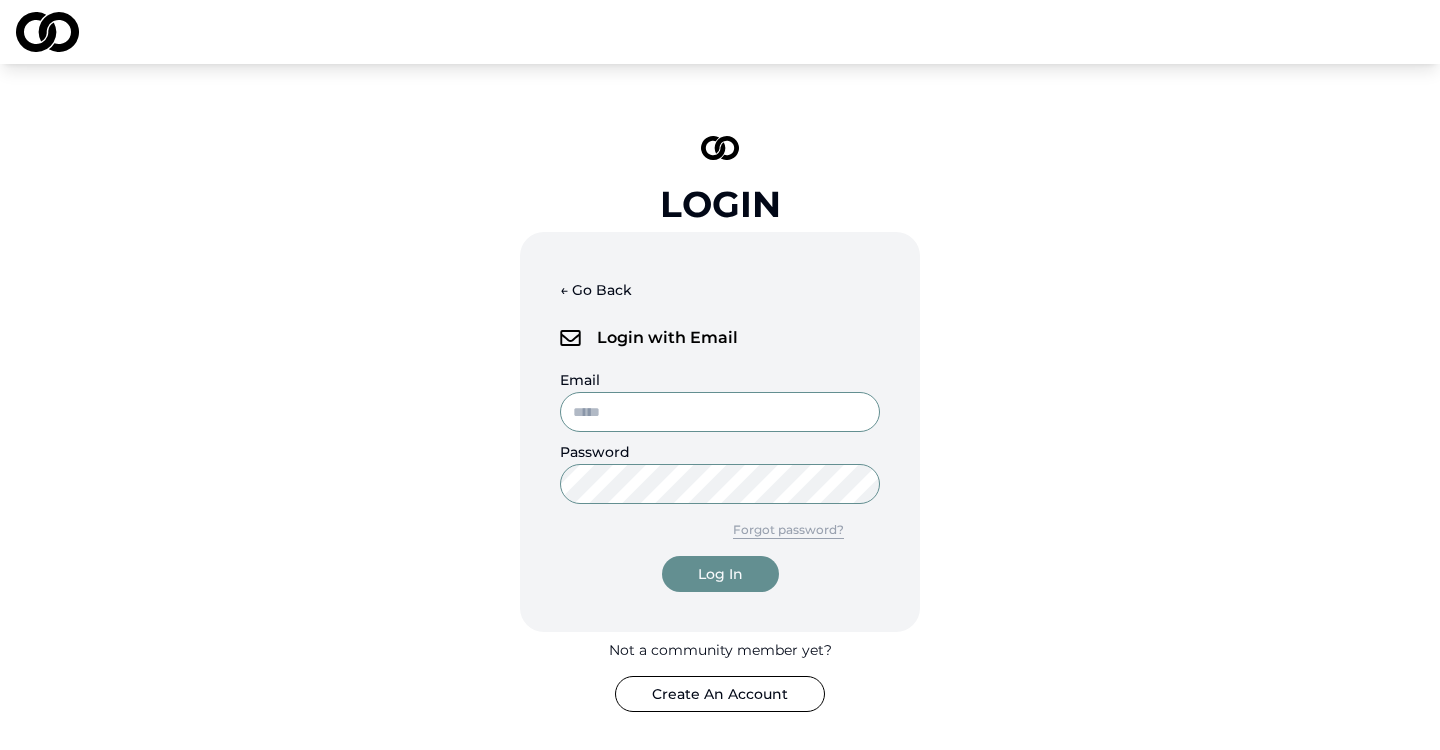 click on "Email" at bounding box center [720, 412] 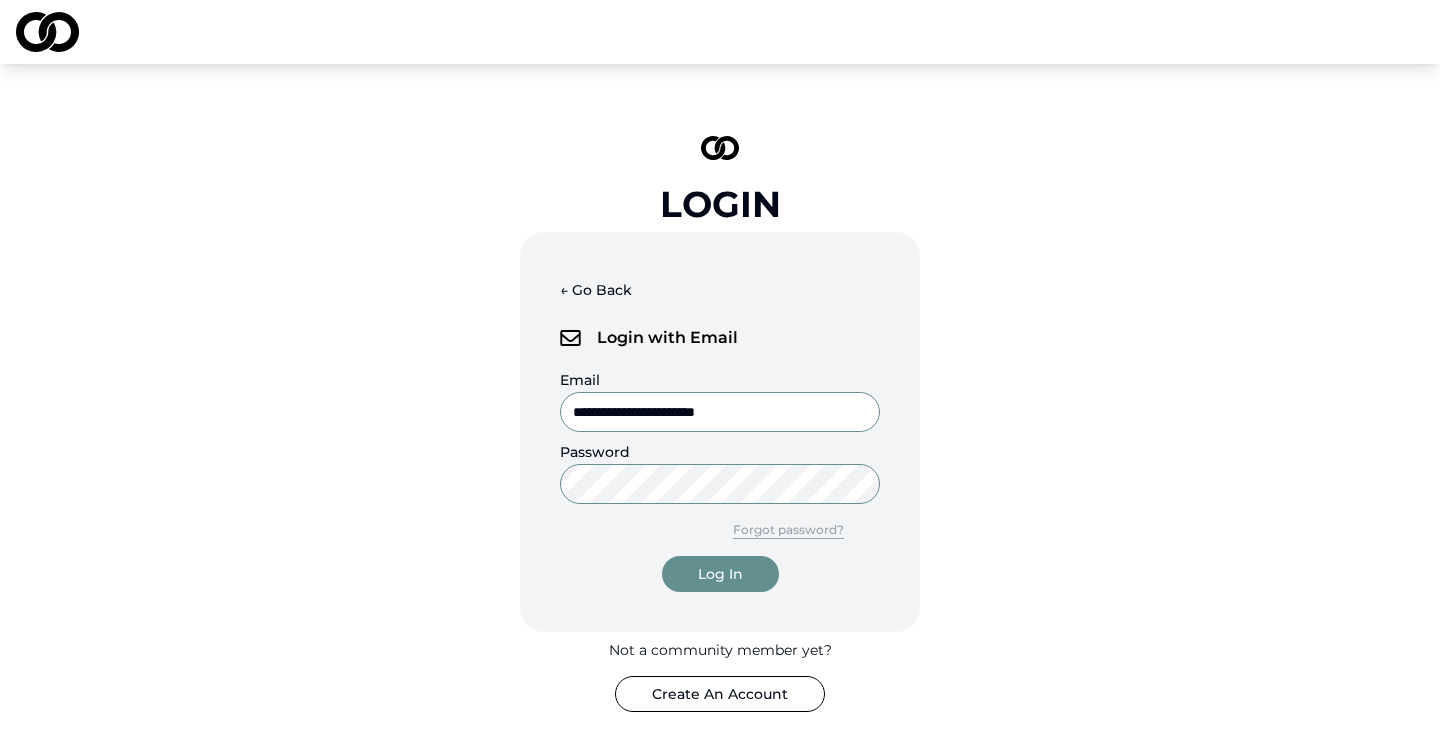 type on "**********" 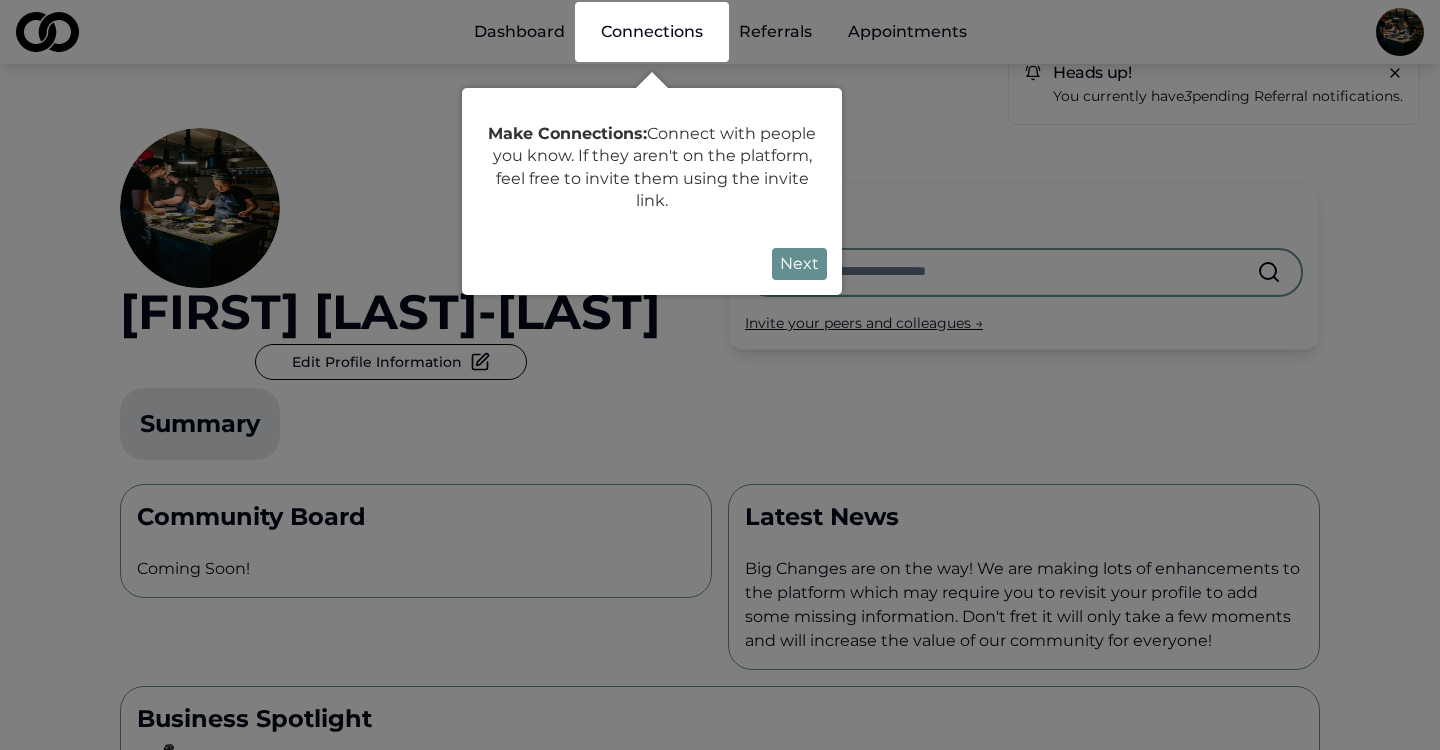 click on "Next" at bounding box center [799, 264] 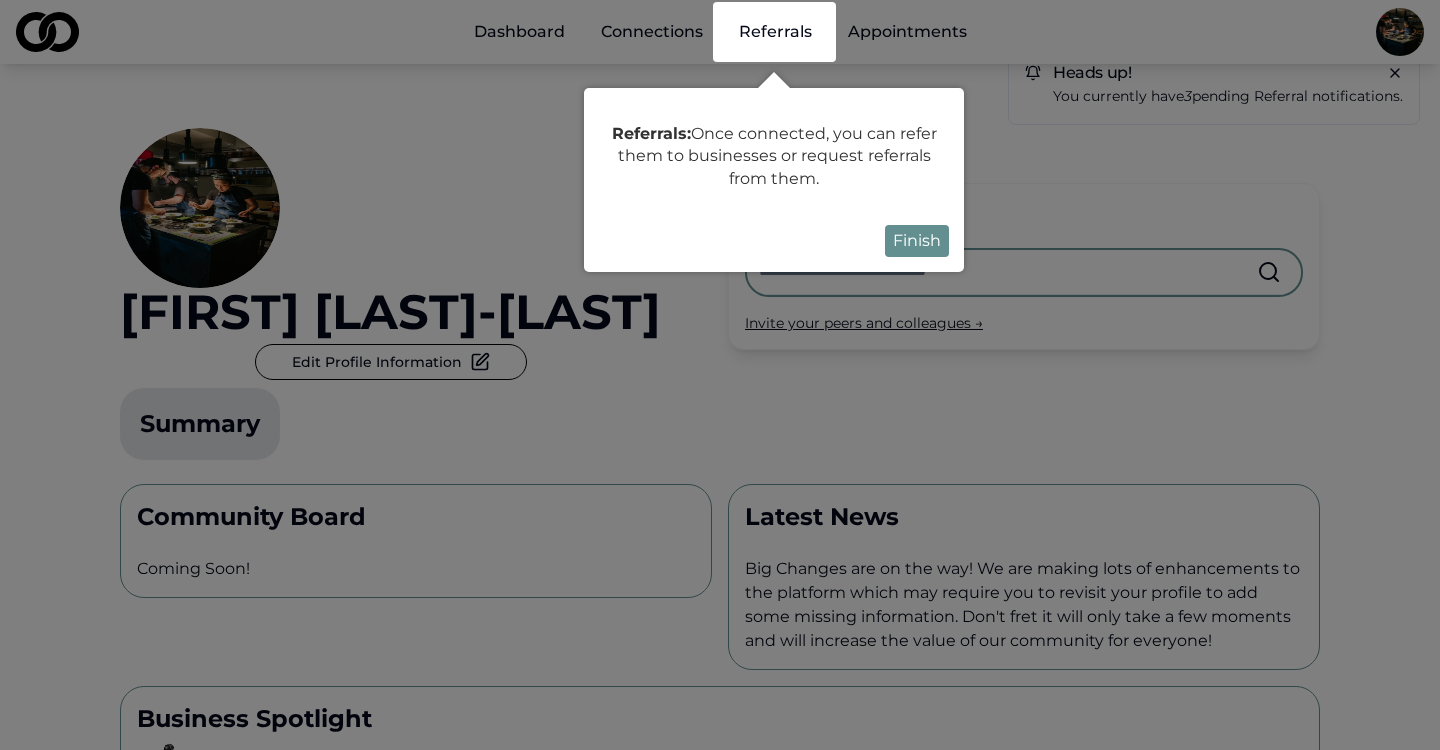click on "Finish" at bounding box center [917, 241] 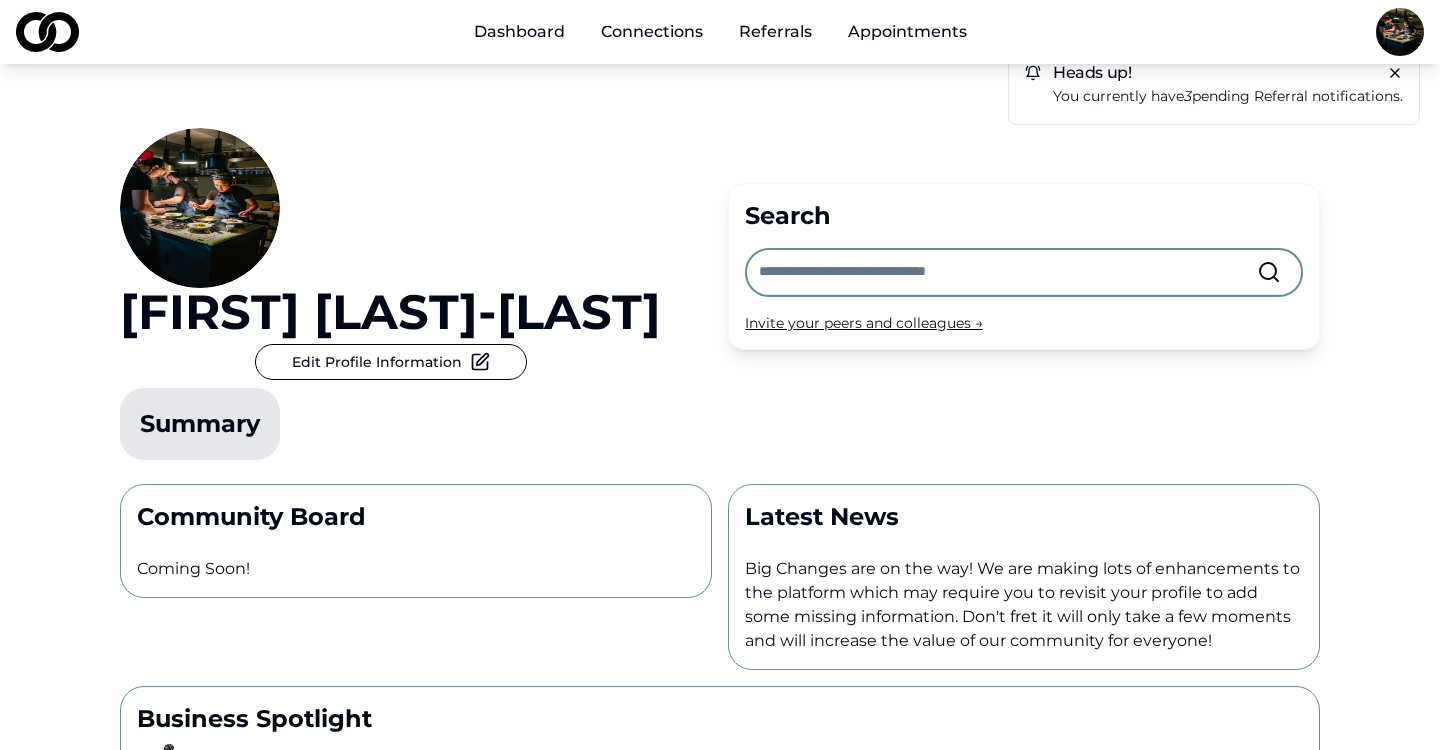 click on "You currently have  3  pending   referral   notifications." at bounding box center (1228, 96) 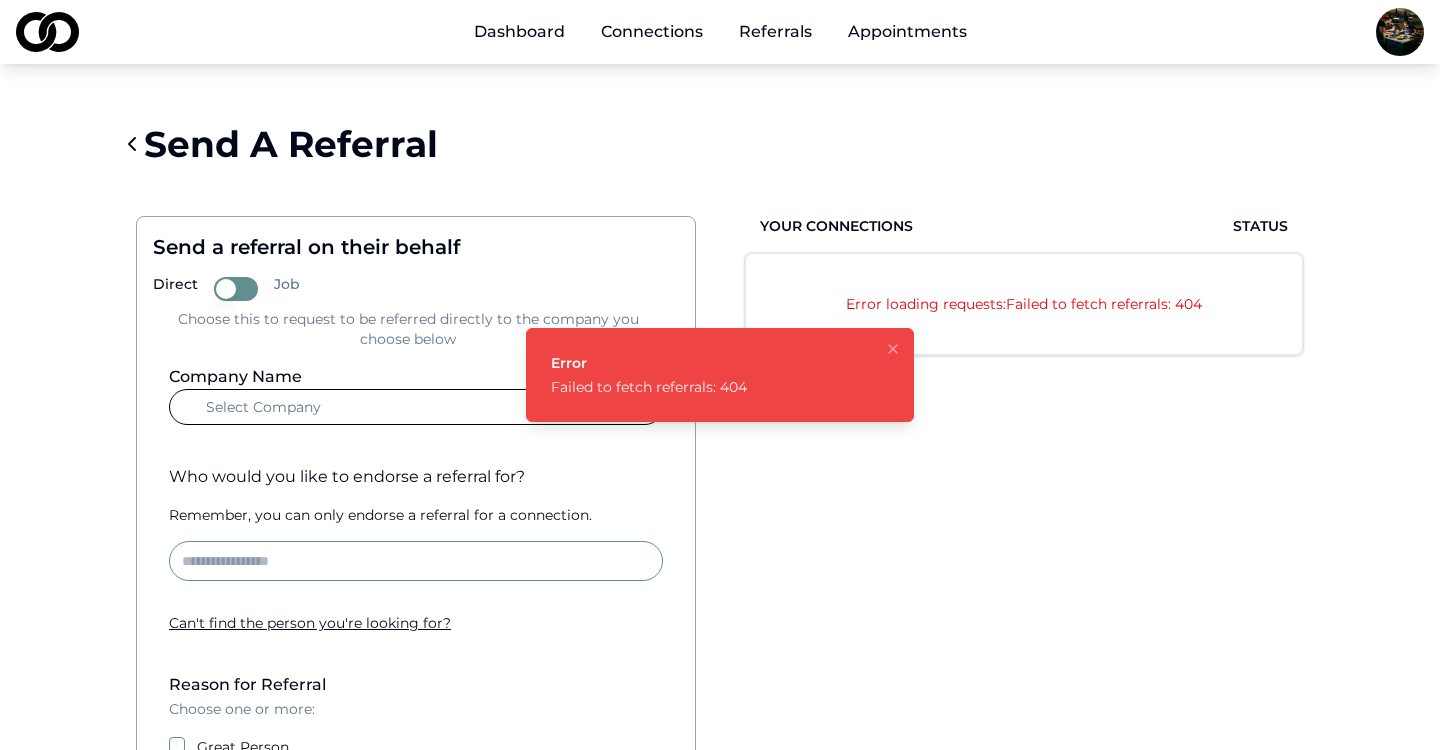 click at bounding box center [893, 349] 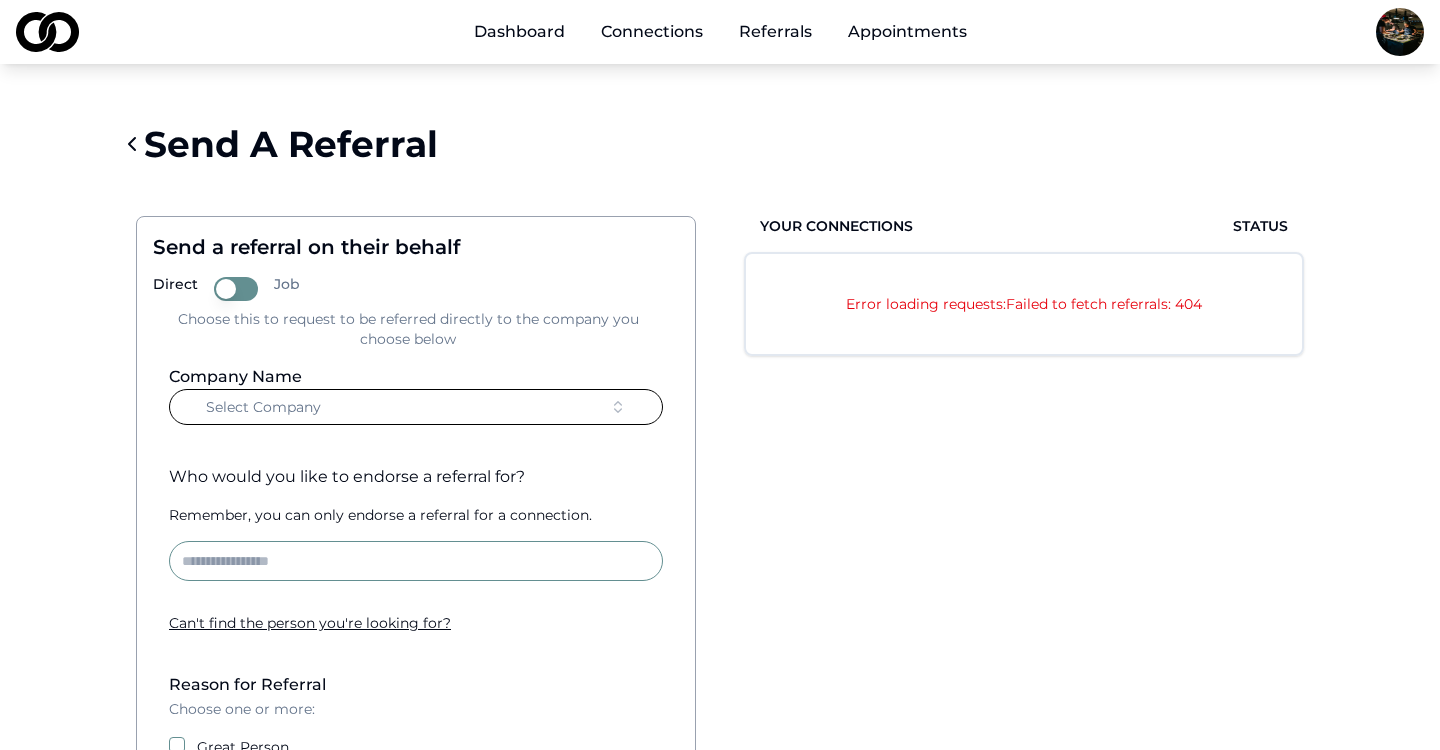 click on "Select Company" at bounding box center (416, 407) 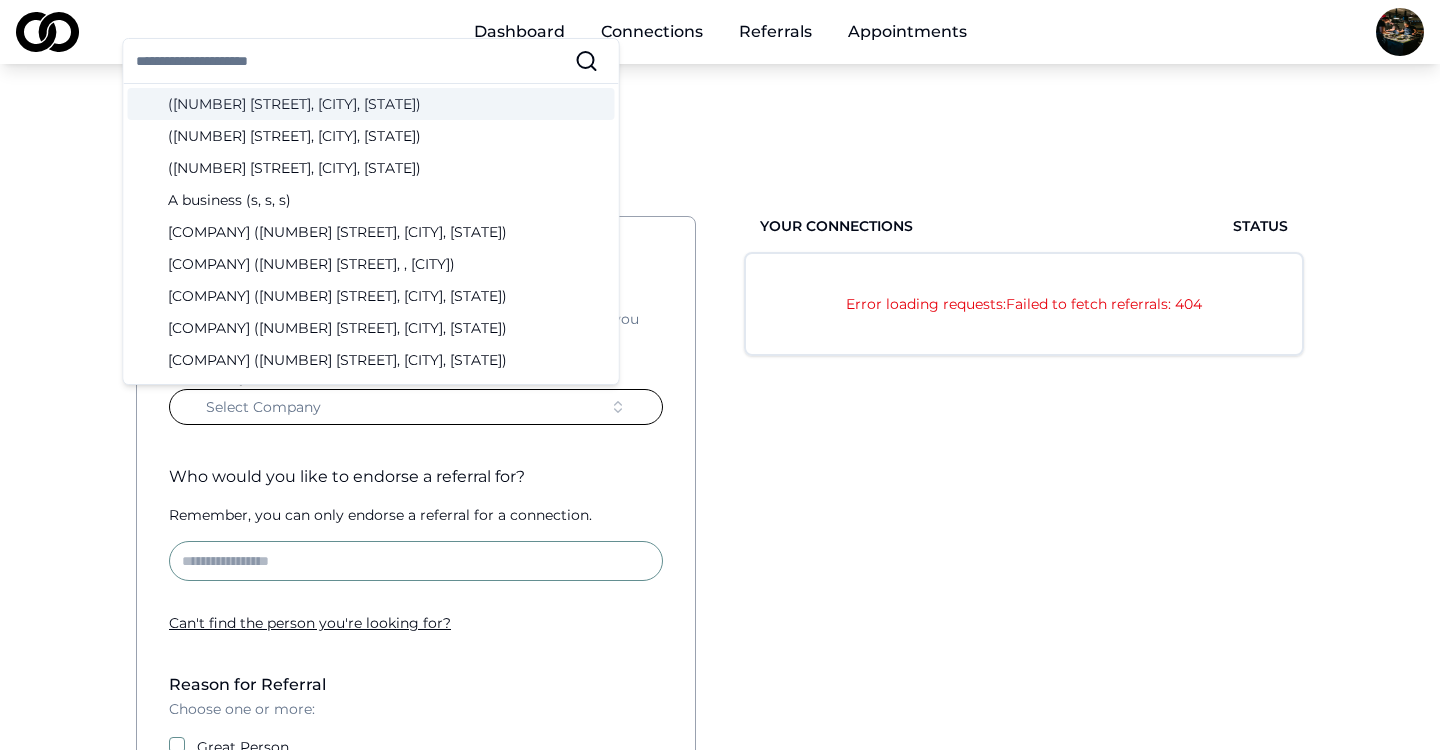click on "Select Company" at bounding box center [416, 407] 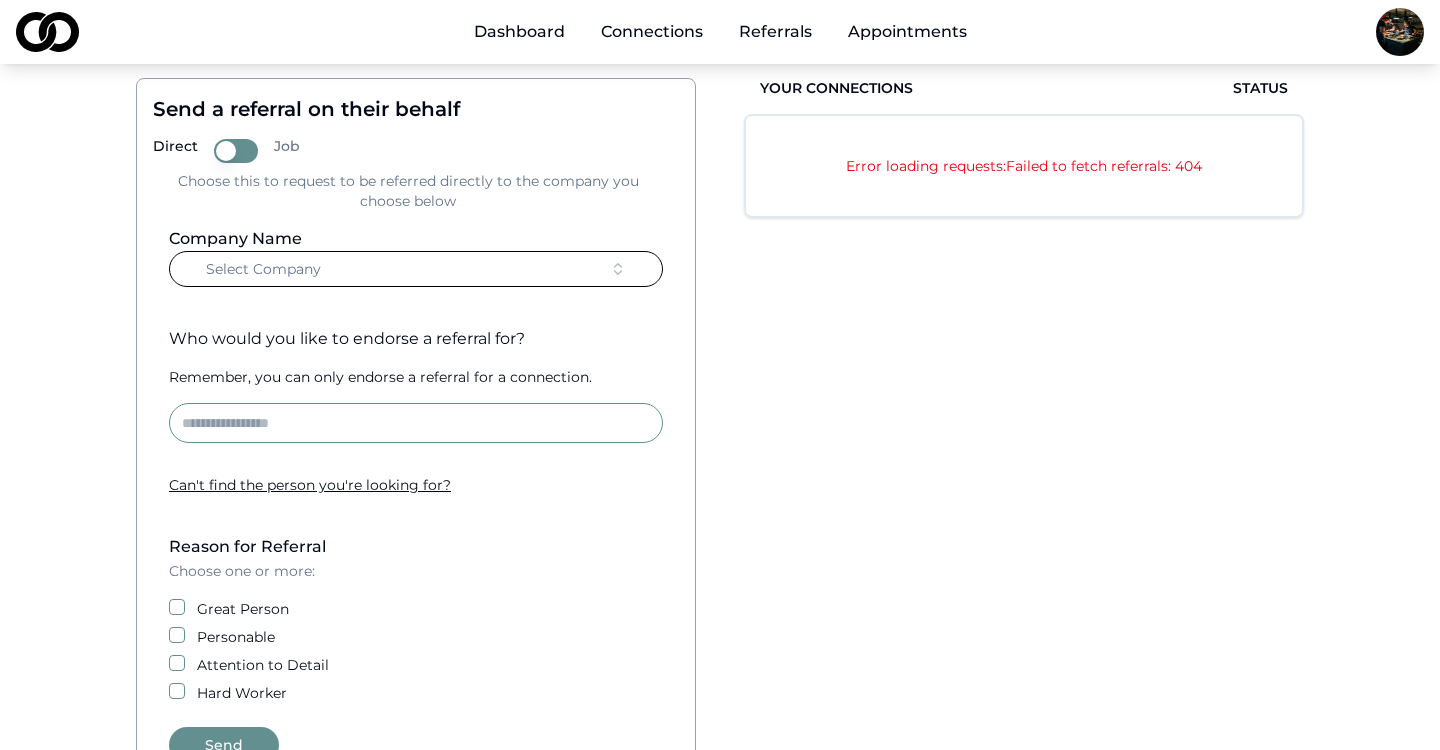 scroll, scrollTop: 0, scrollLeft: 0, axis: both 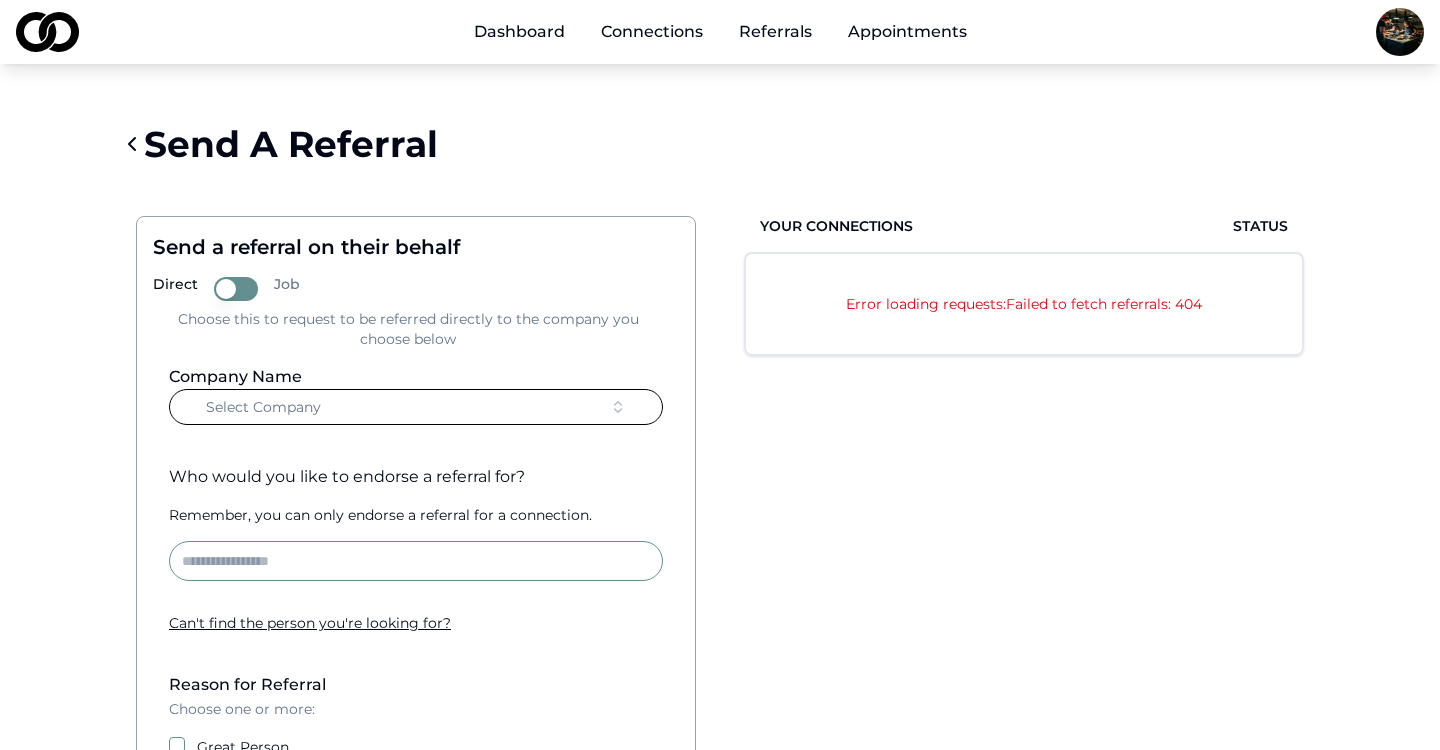 click on "Referrals" at bounding box center [775, 32] 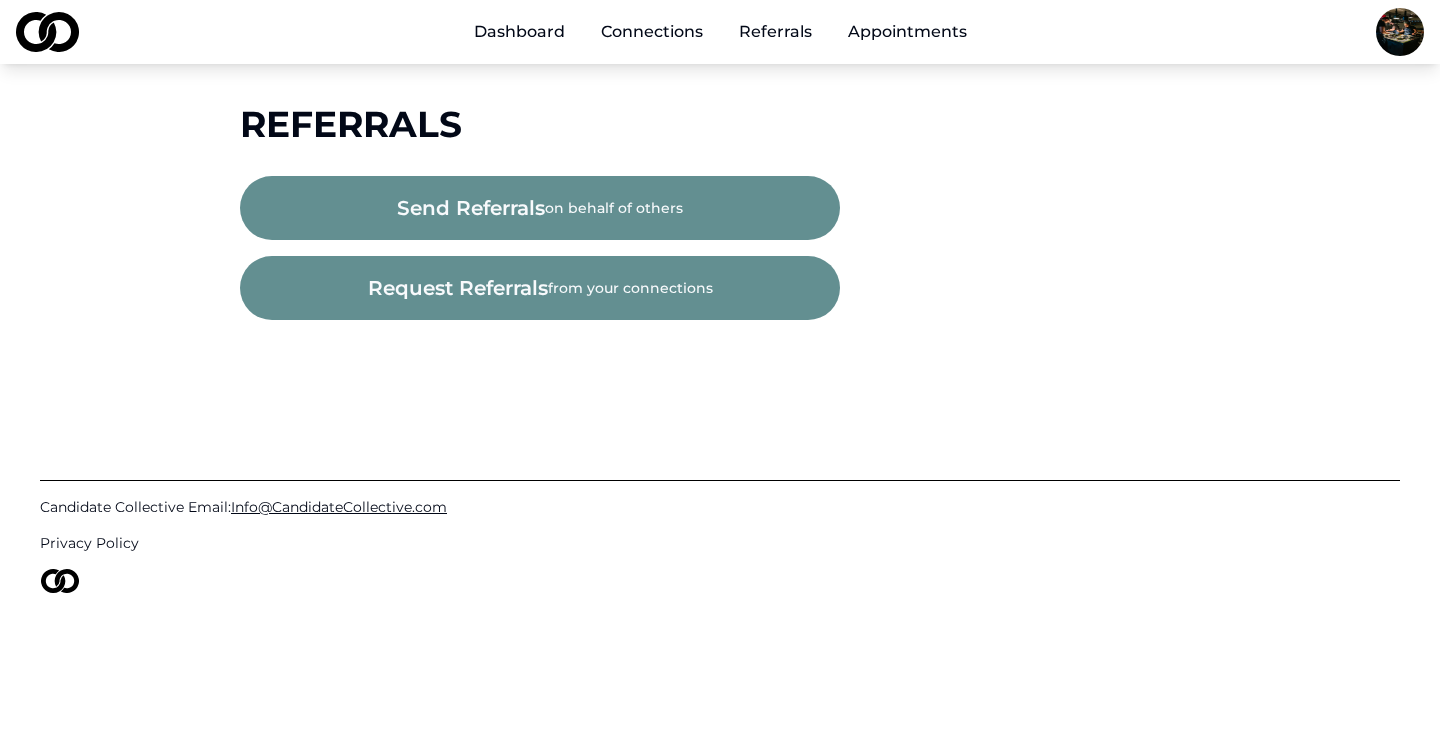 click on "request referrals  from your connections" at bounding box center [540, 288] 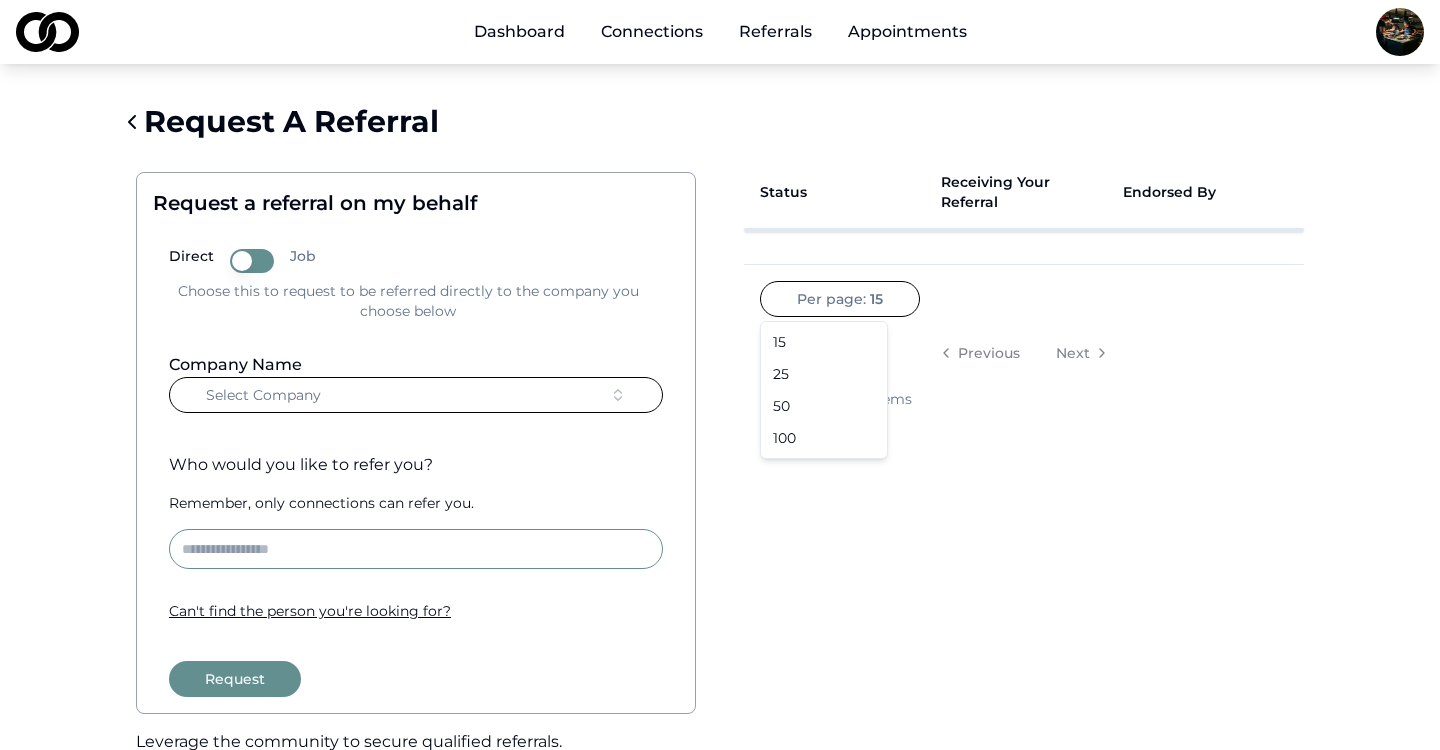 click on "Dashboard Connections Referrals Appointments Request A Referral Request a referral on my behalf Direct Job Choose this to request to be referred directly to the company you choose below Company Name Select Company Who would you like to refer you? Remember, only connections can refer you. Can ' t find the person you ' re looking for? Request Leverage the community to secure qualified referrals. We recommend your profile is at least 50% complete before requesting referrals to ensure the best endorsements. Can't find the person you're looking for?   Invite them now . Status Receiving Your Referral Endorsed By Per page:  15   Previous Next Showing  0  -   0  of  0  items [COMPANY] Email:  Info@[COMPANY].com Privacy Policy /referrals/request   15 25 50 100" at bounding box center [720, 375] 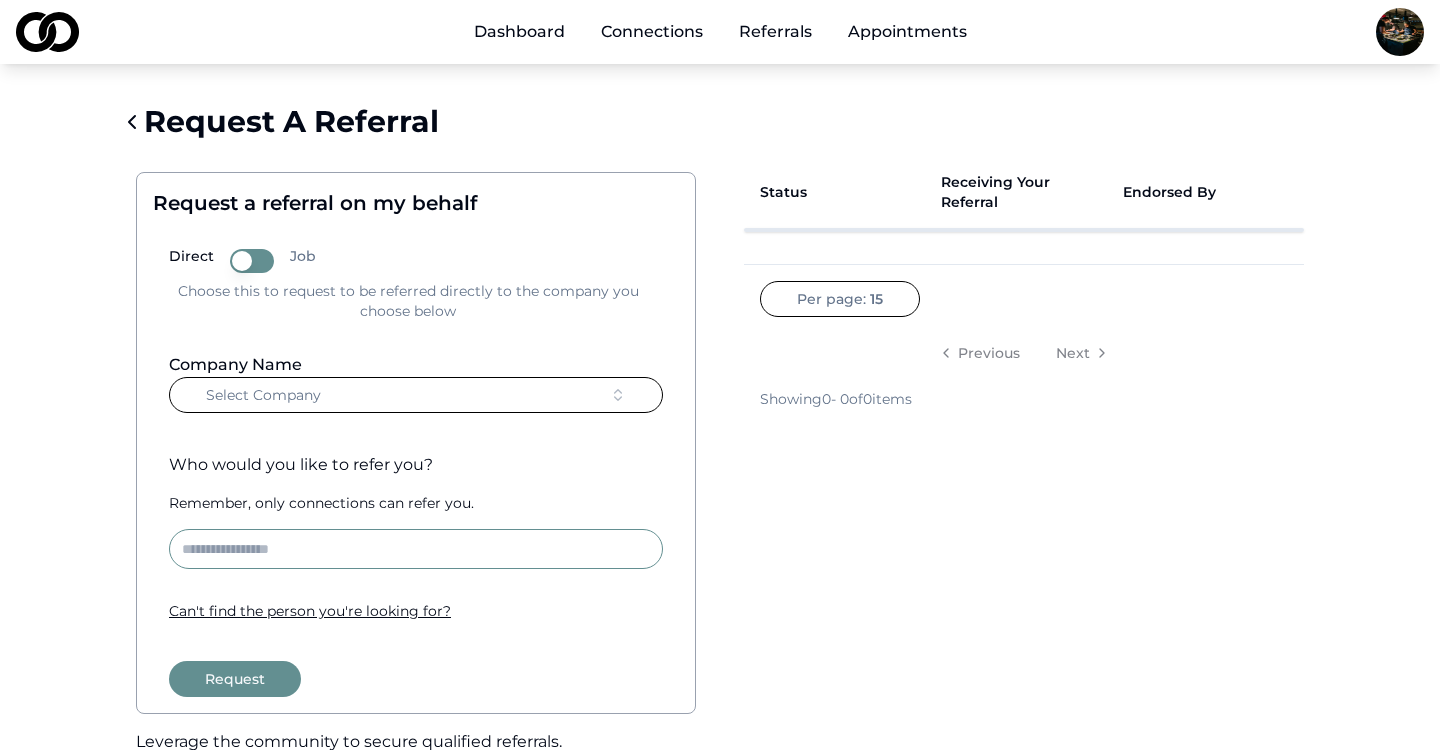 click on "Appointments" at bounding box center (907, 32) 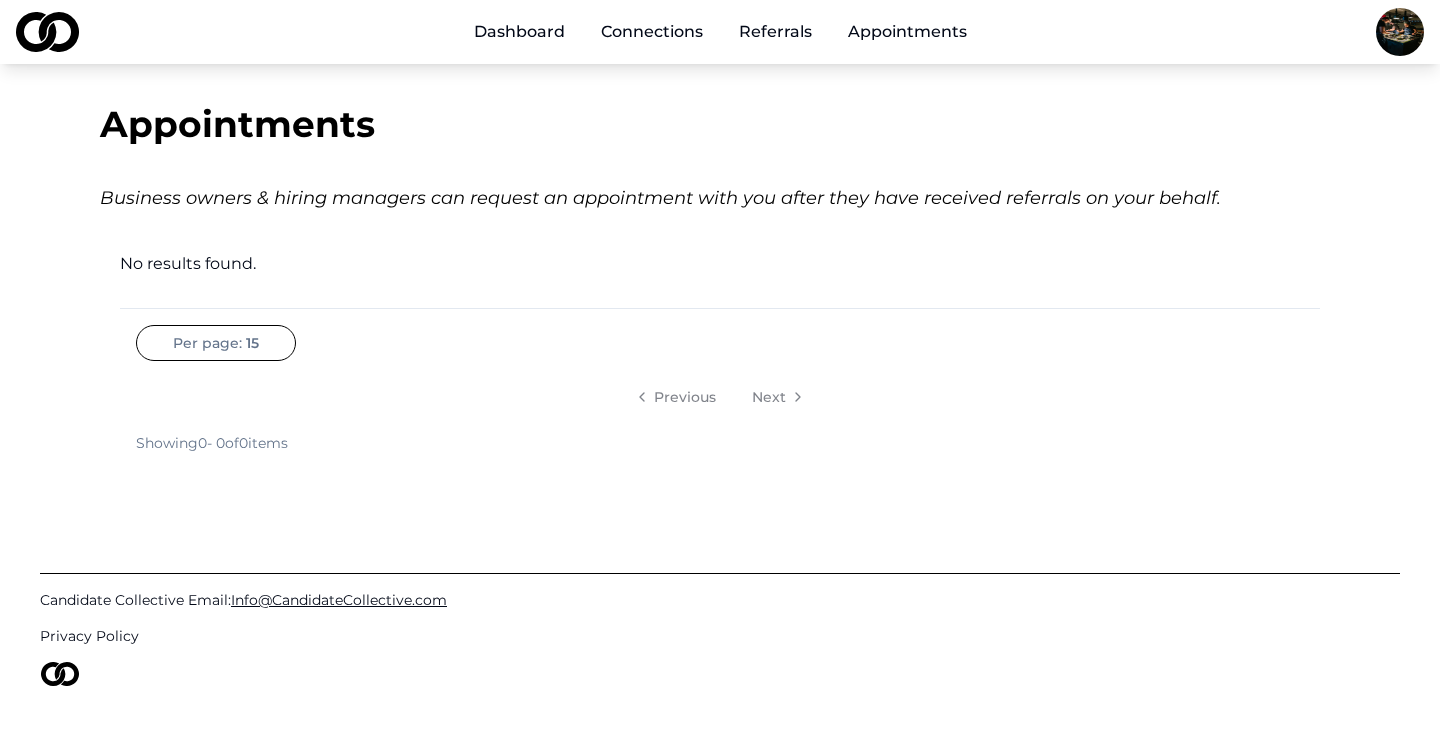 click on "Dashboard" at bounding box center [519, 32] 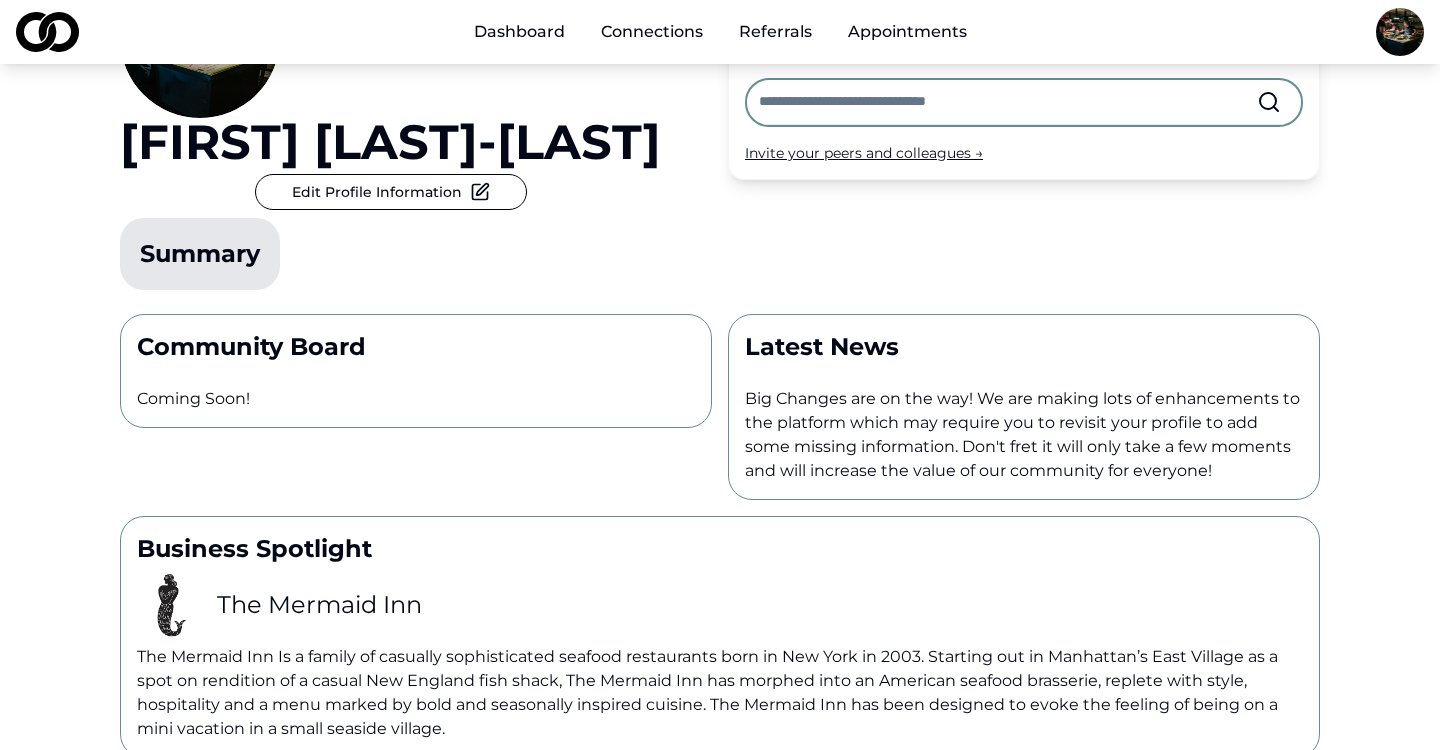 scroll, scrollTop: 52, scrollLeft: 0, axis: vertical 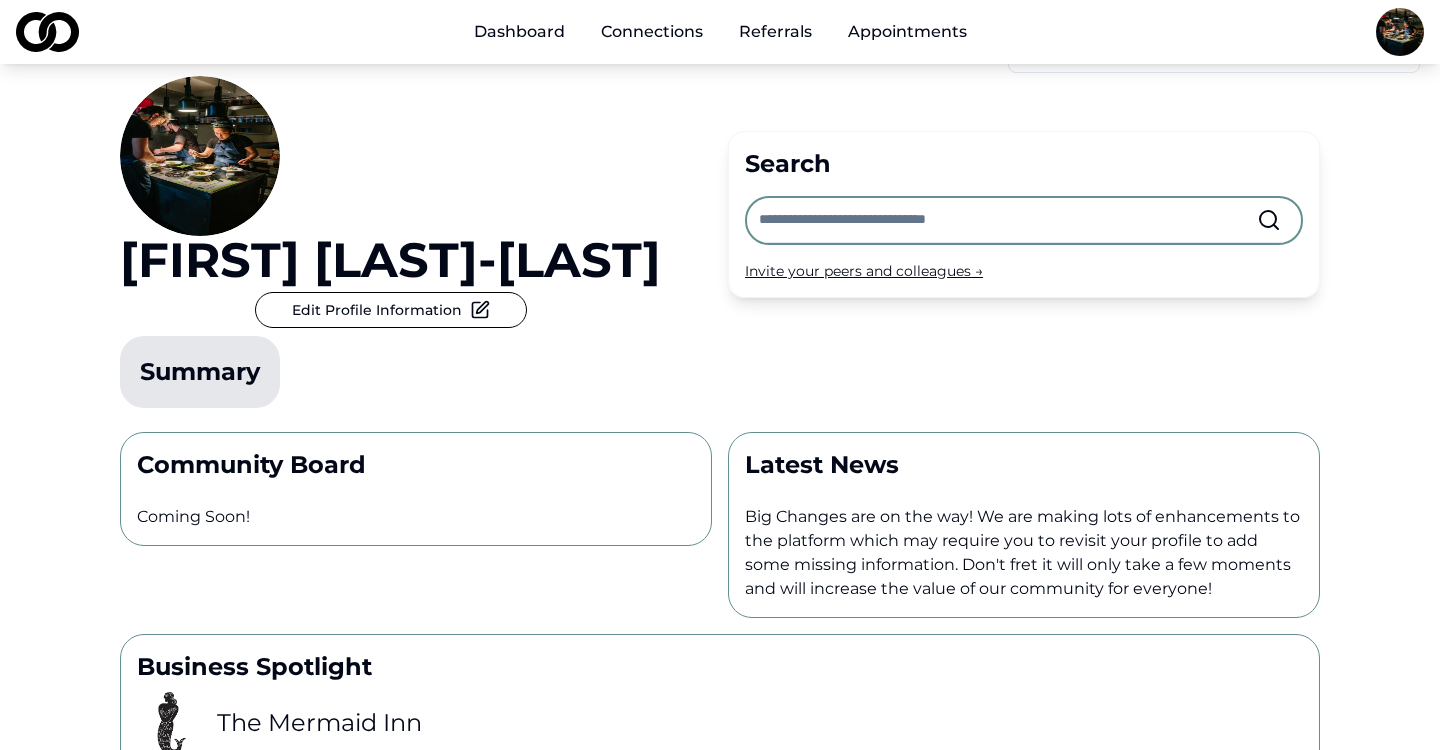 click at bounding box center [1008, 220] 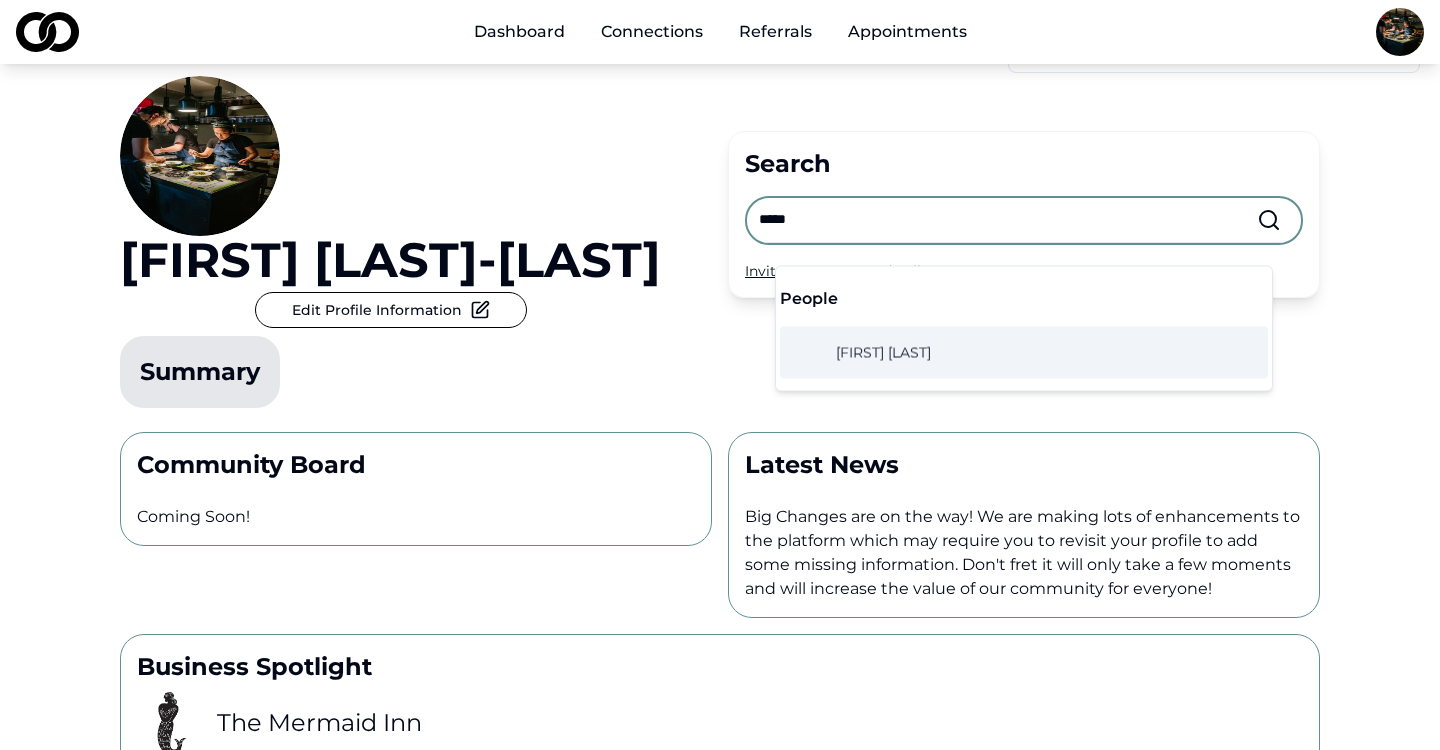 type on "*****" 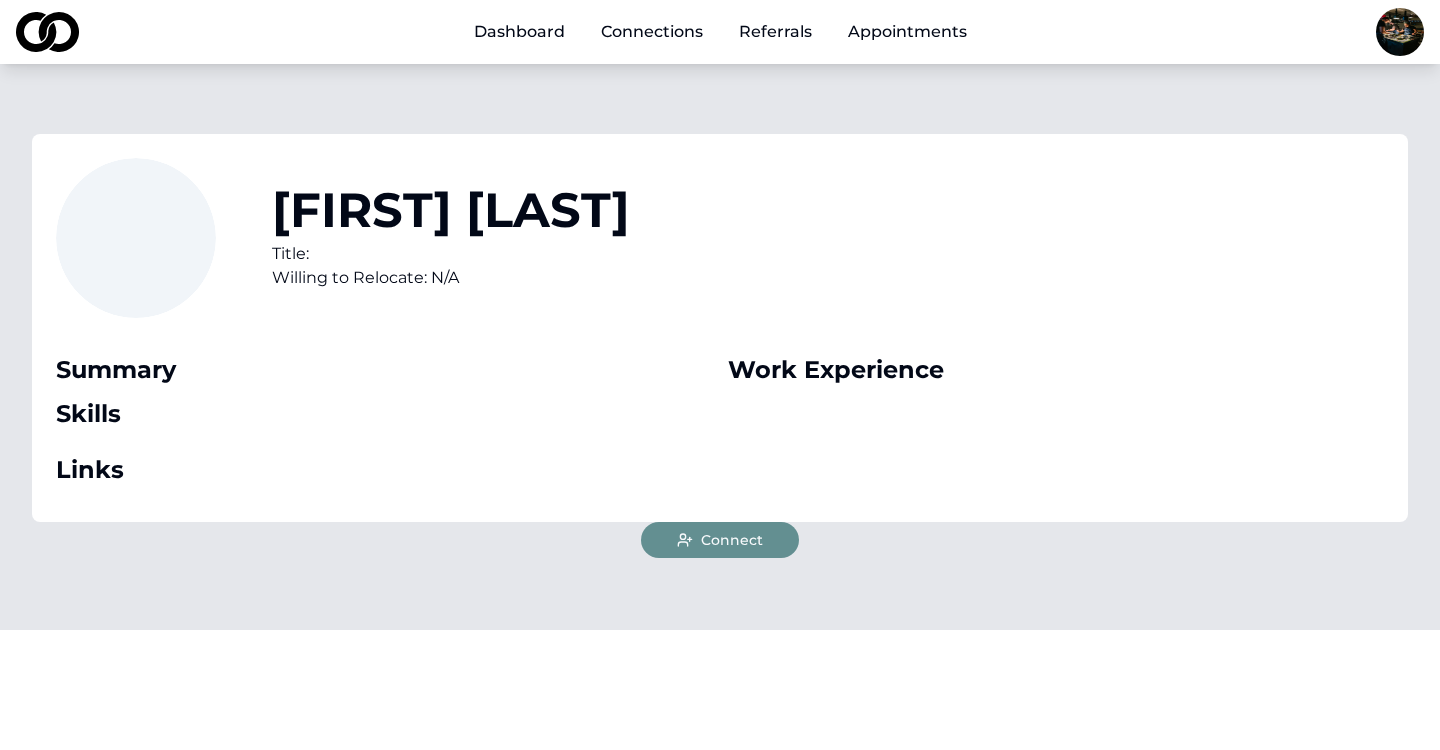 scroll, scrollTop: 0, scrollLeft: 0, axis: both 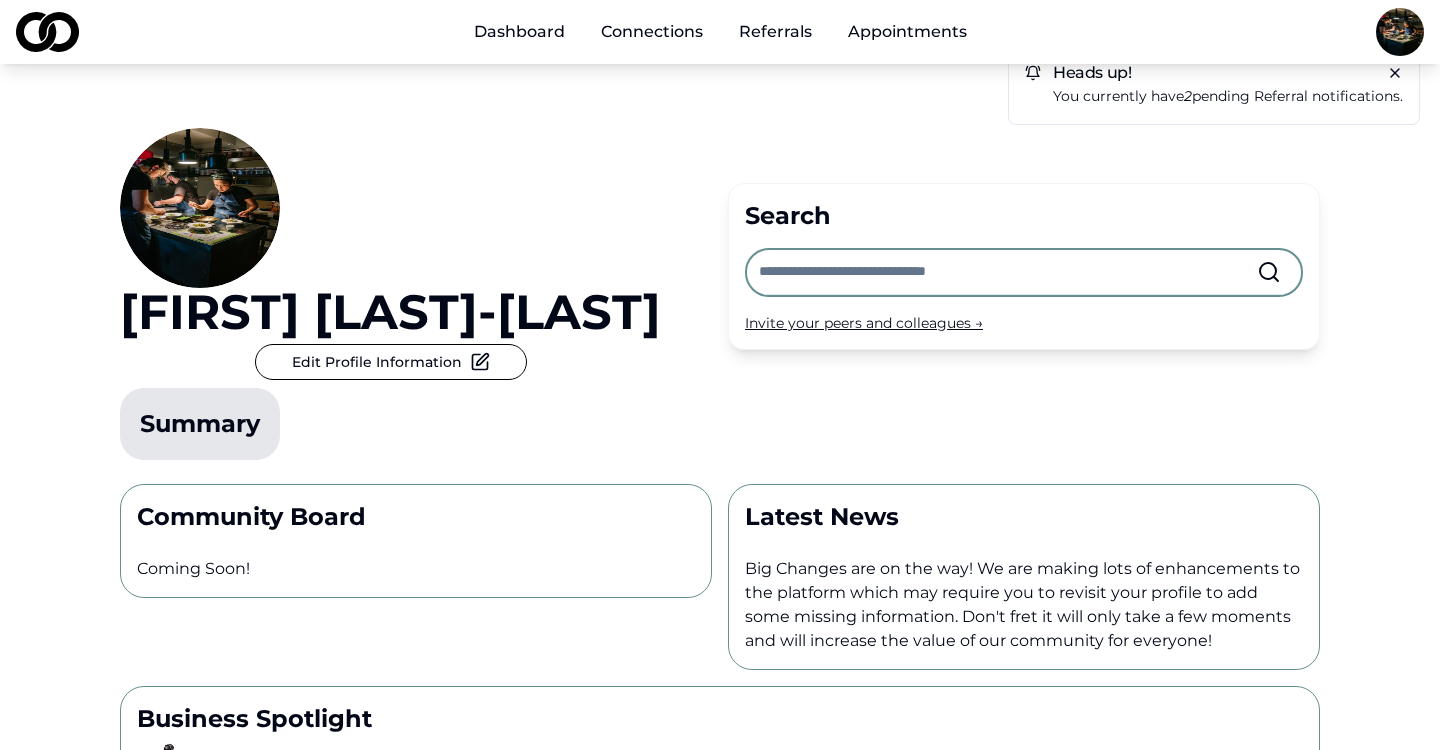 click at bounding box center [1008, 272] 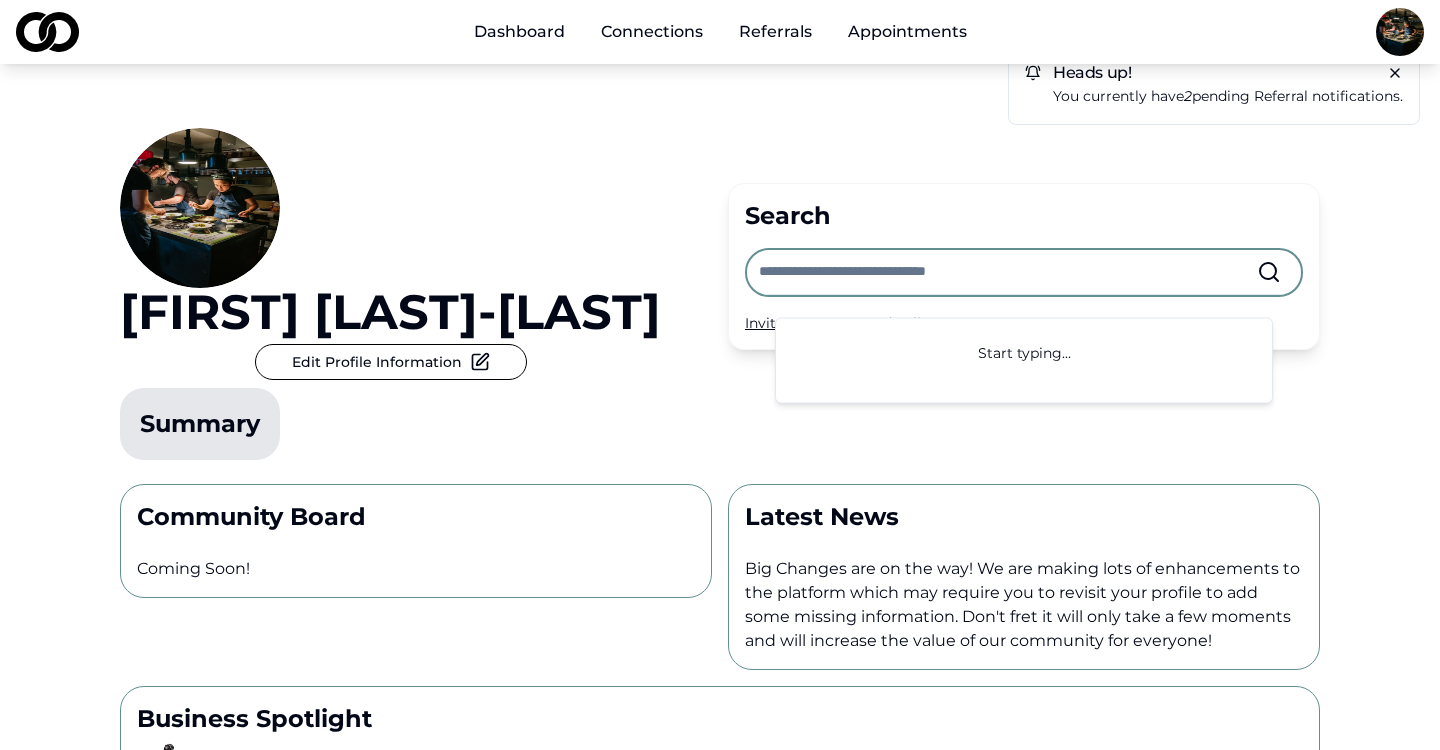 type on "*" 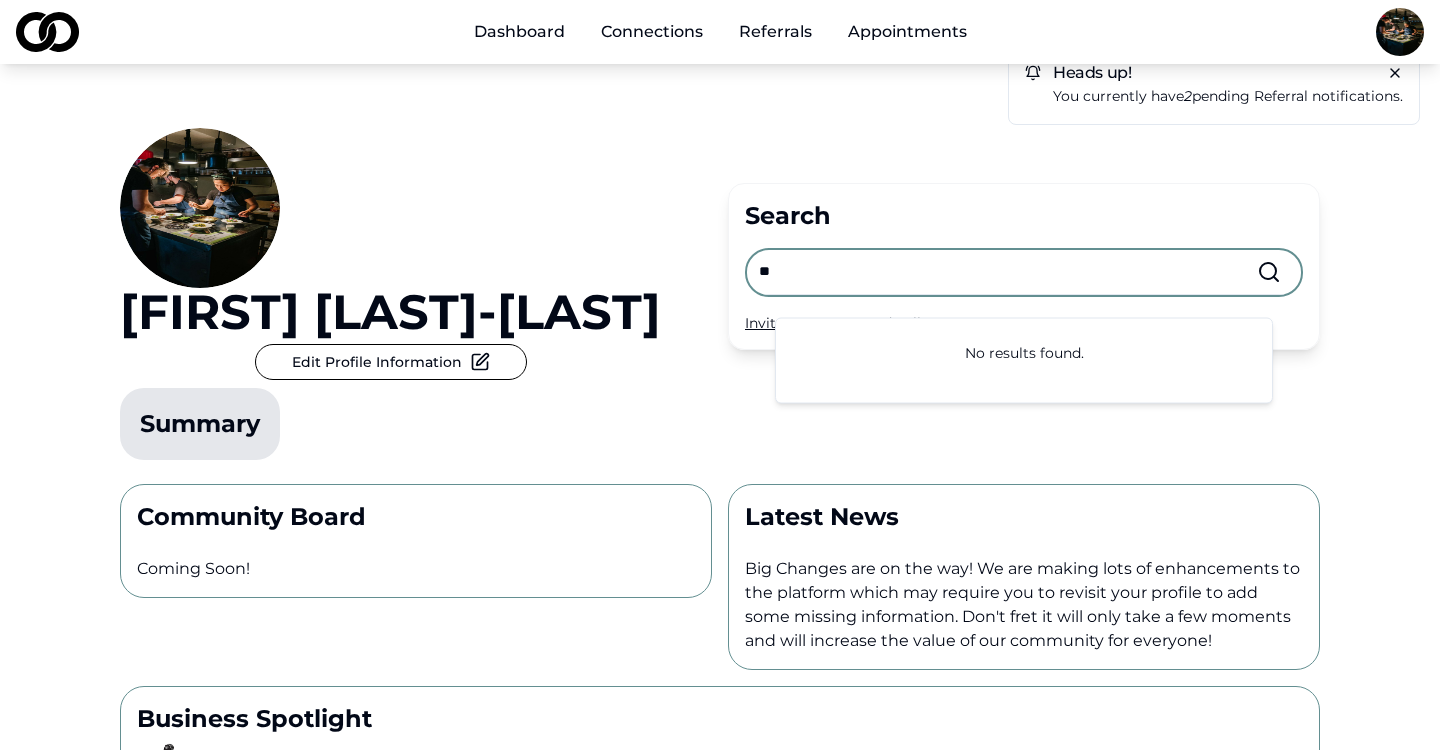 type on "*" 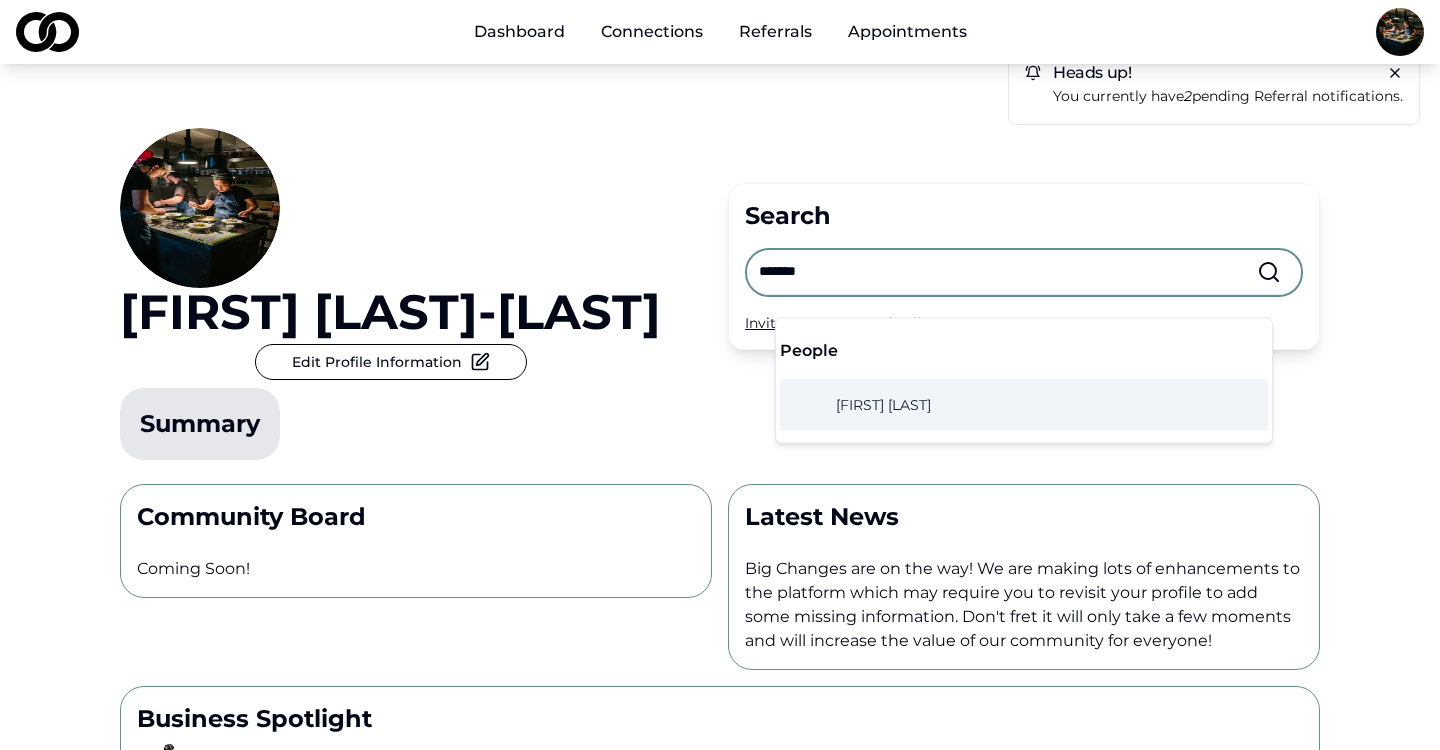 type on "*******" 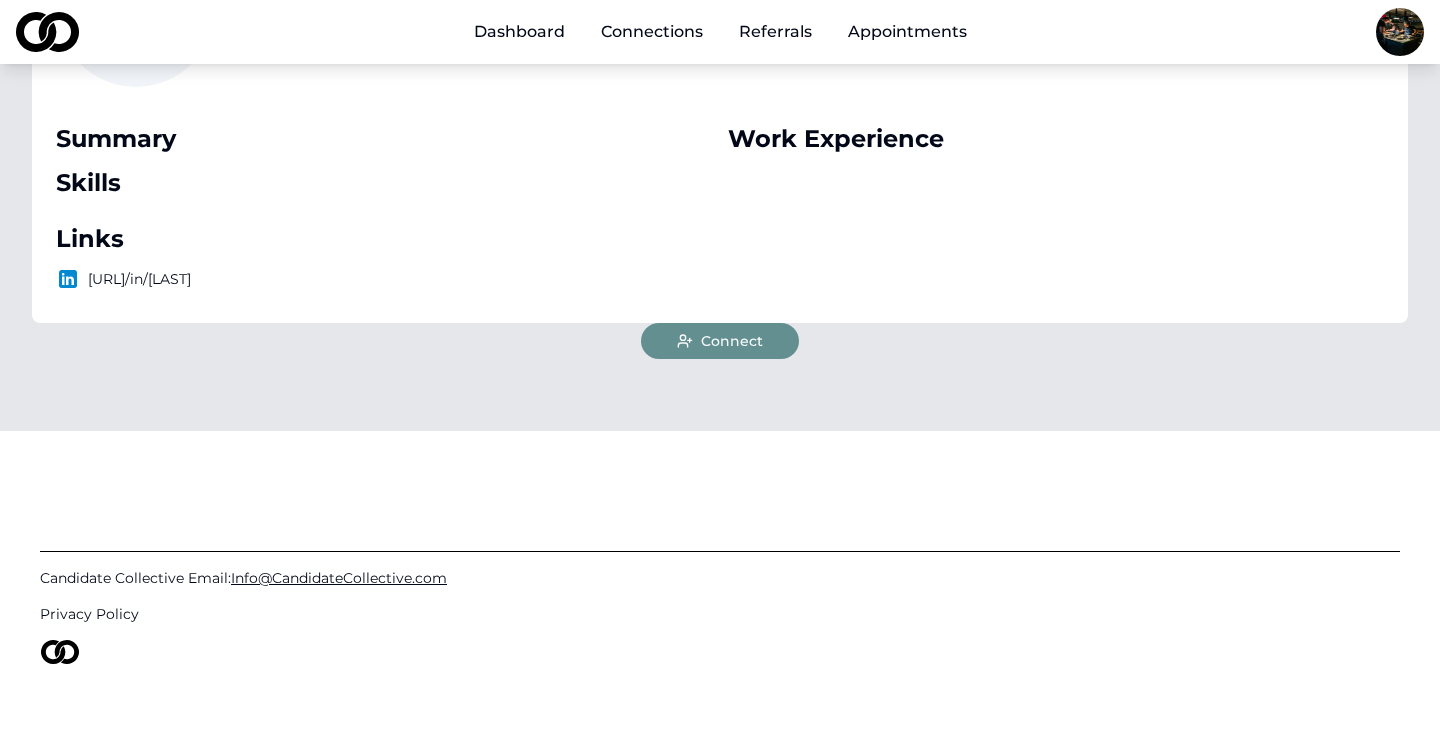 scroll, scrollTop: 243, scrollLeft: 0, axis: vertical 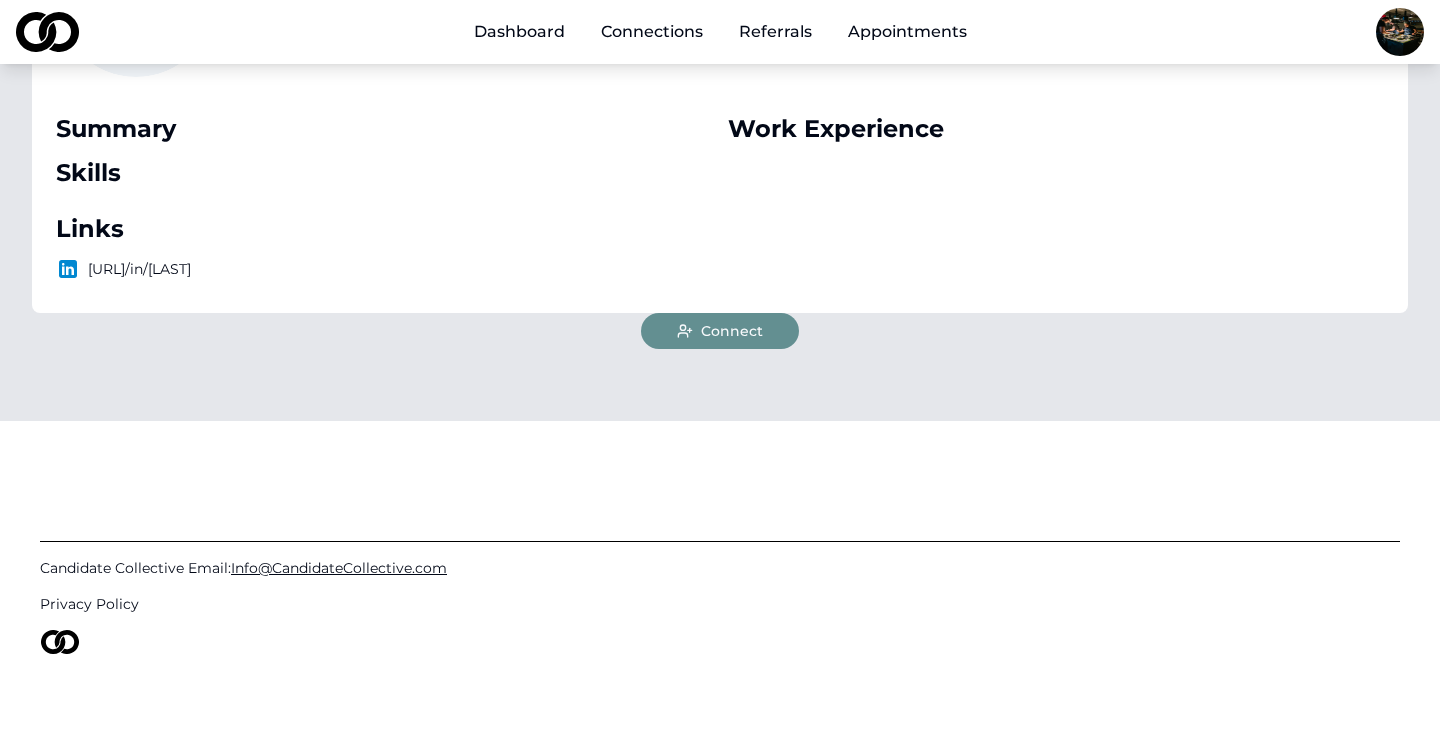 click on "Connections" at bounding box center (652, 32) 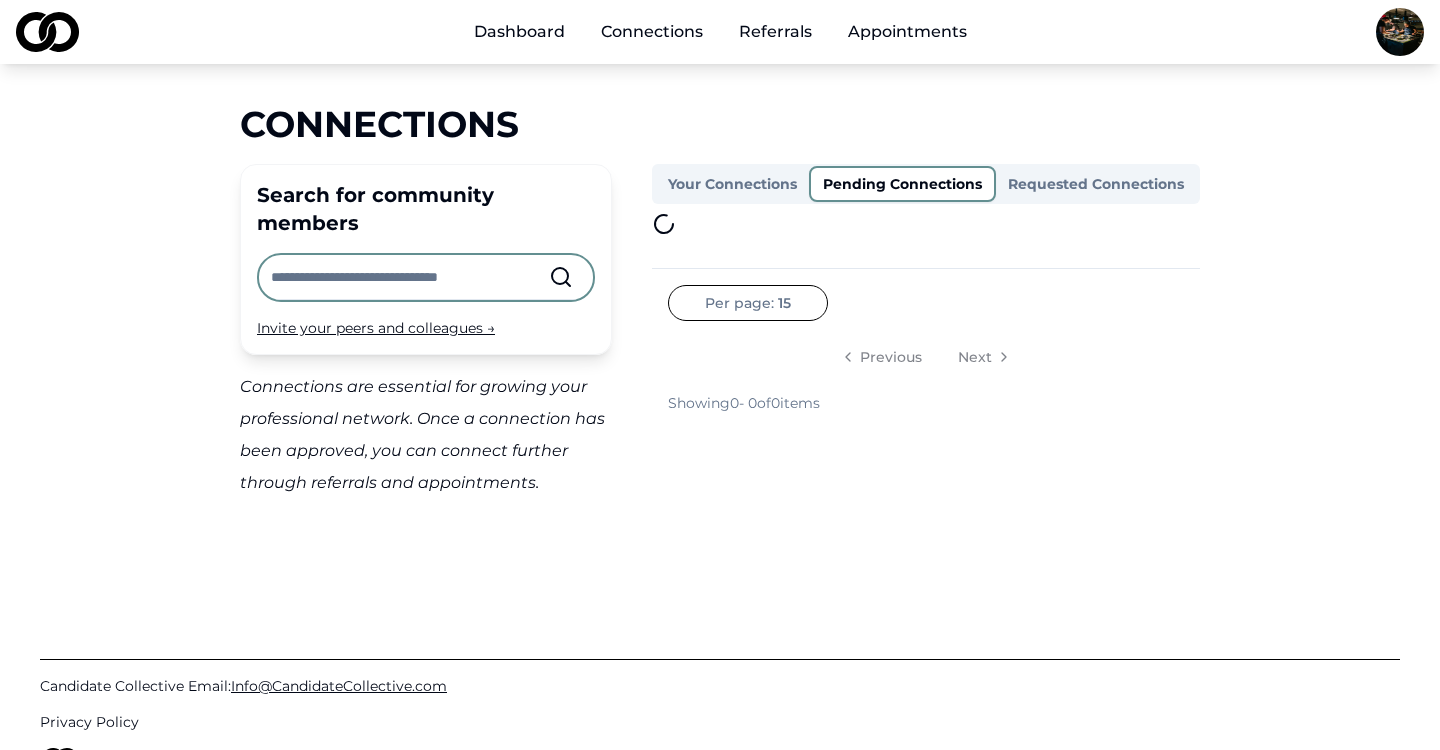 click on "Pending Connections" at bounding box center [902, 184] 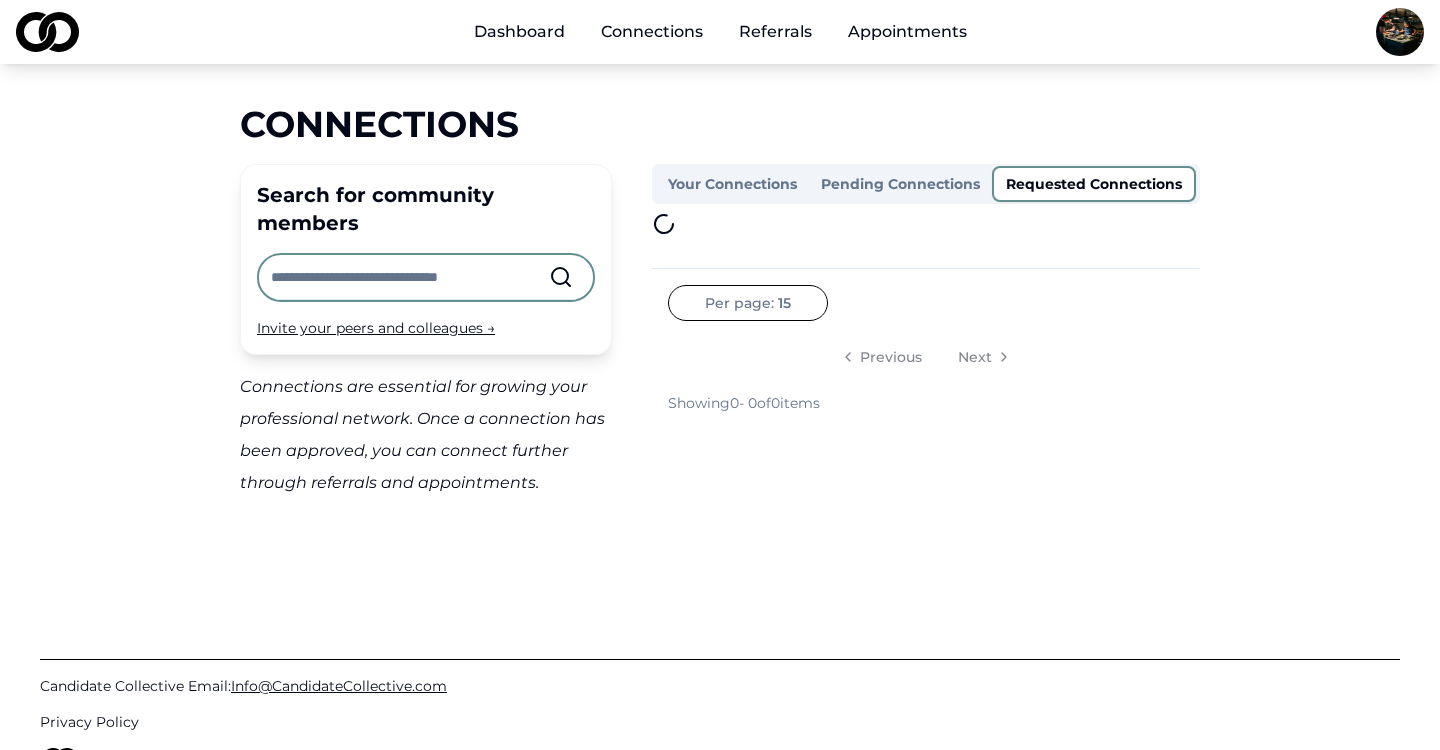 click on "Requested Connections" at bounding box center (1094, 184) 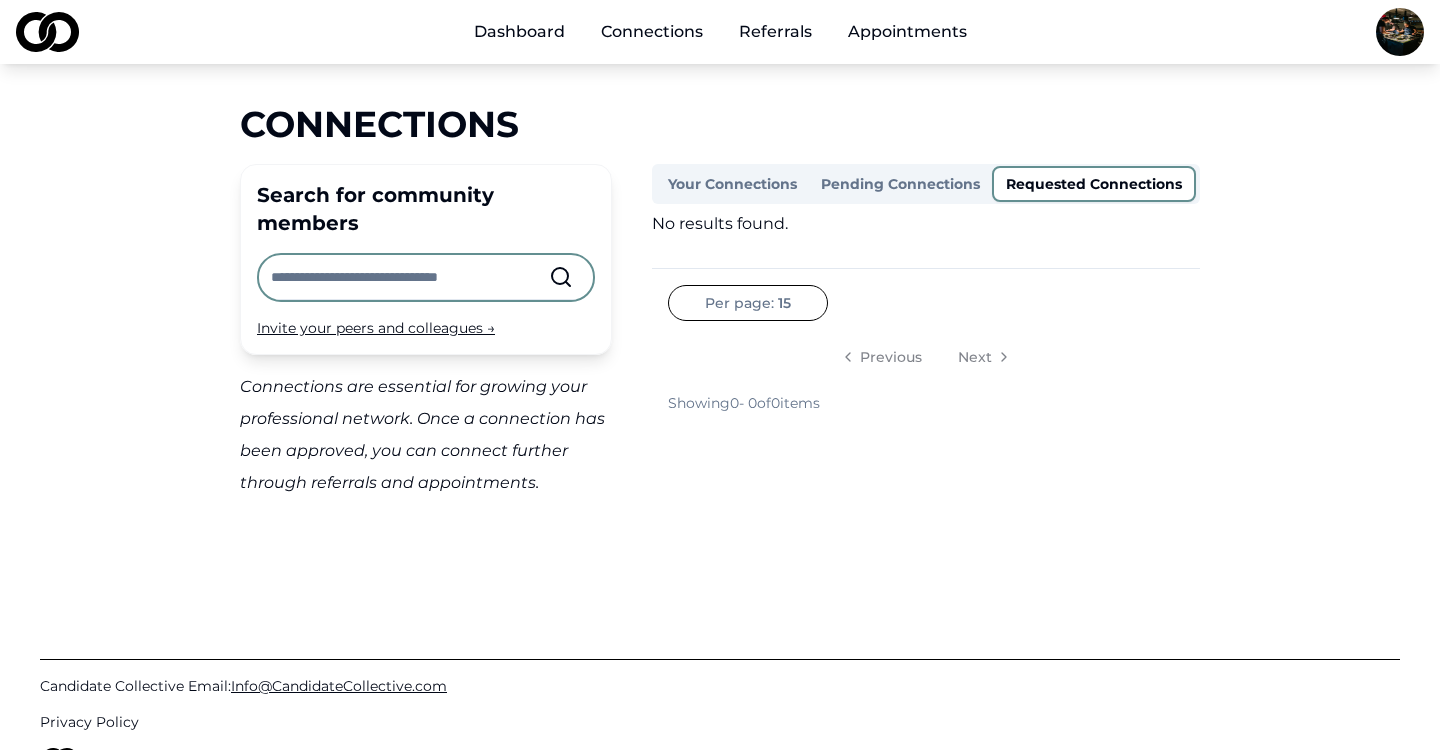 click on "Dashboard" at bounding box center (519, 32) 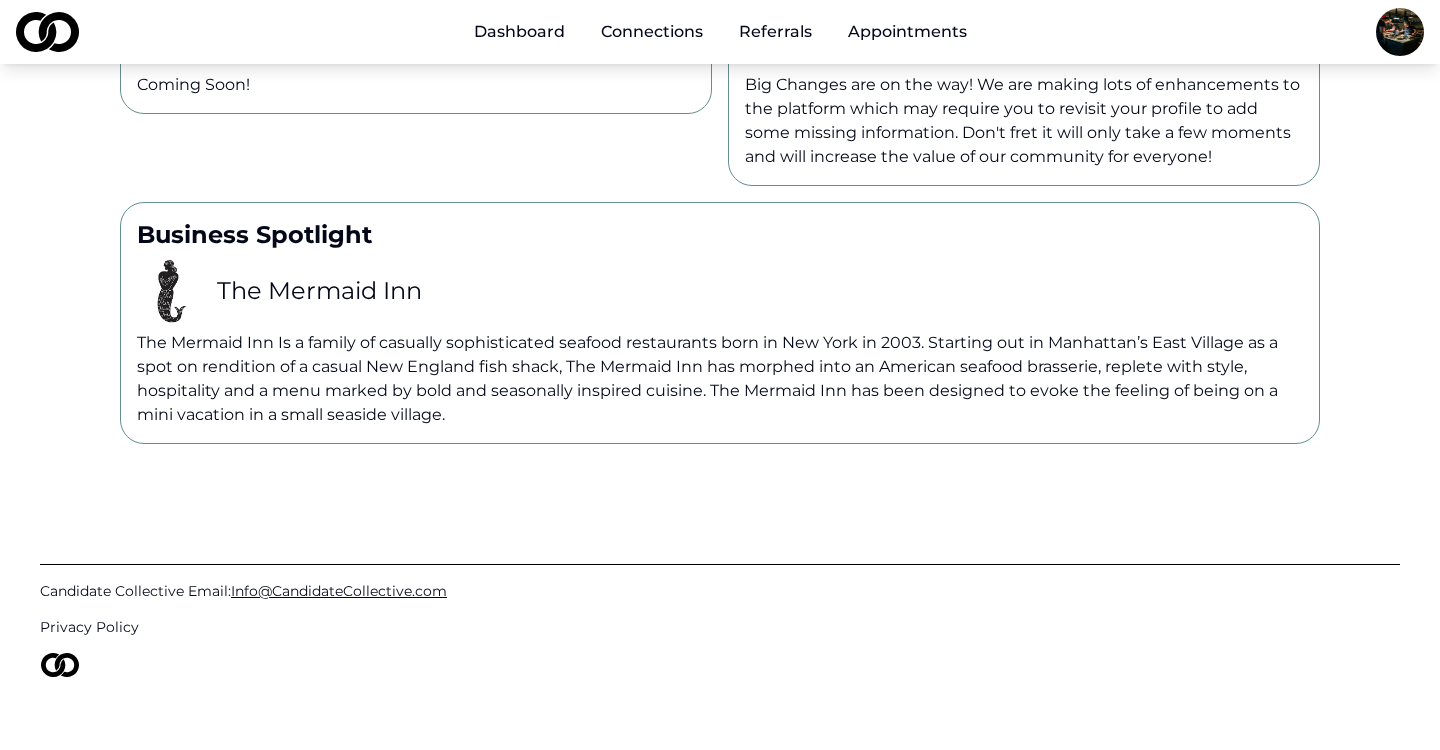 scroll, scrollTop: 482, scrollLeft: 0, axis: vertical 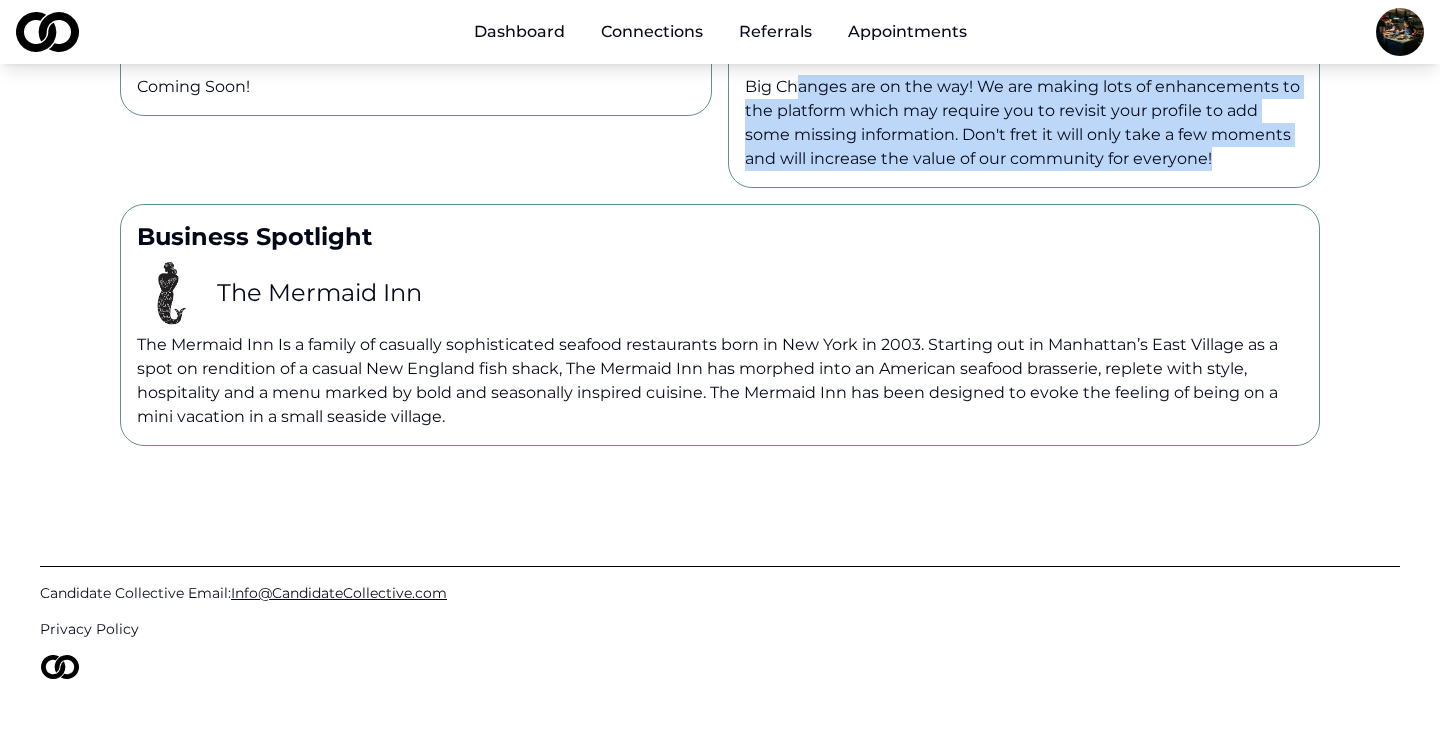 drag, startPoint x: 800, startPoint y: 144, endPoint x: 1227, endPoint y: 203, distance: 431.05685 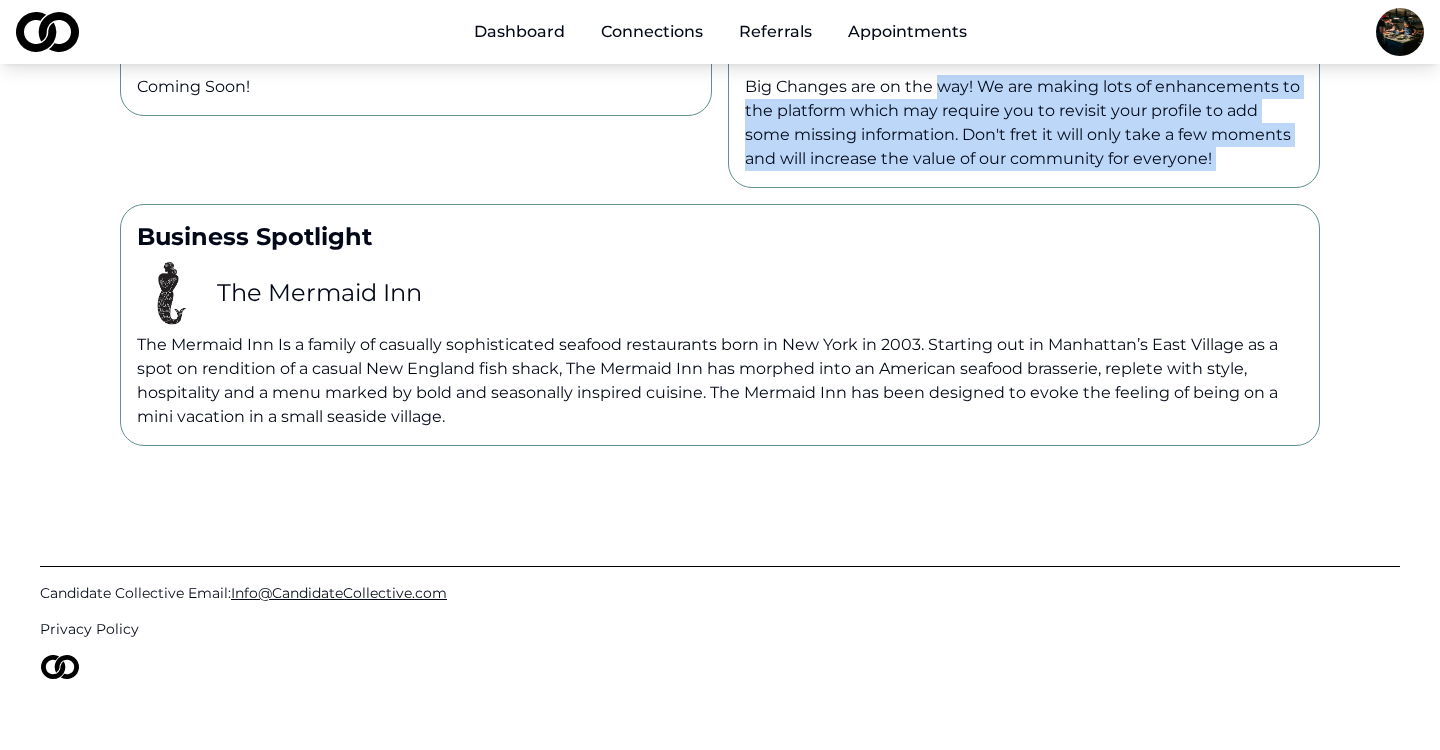 drag, startPoint x: 1227, startPoint y: 203, endPoint x: 962, endPoint y: 123, distance: 276.81223 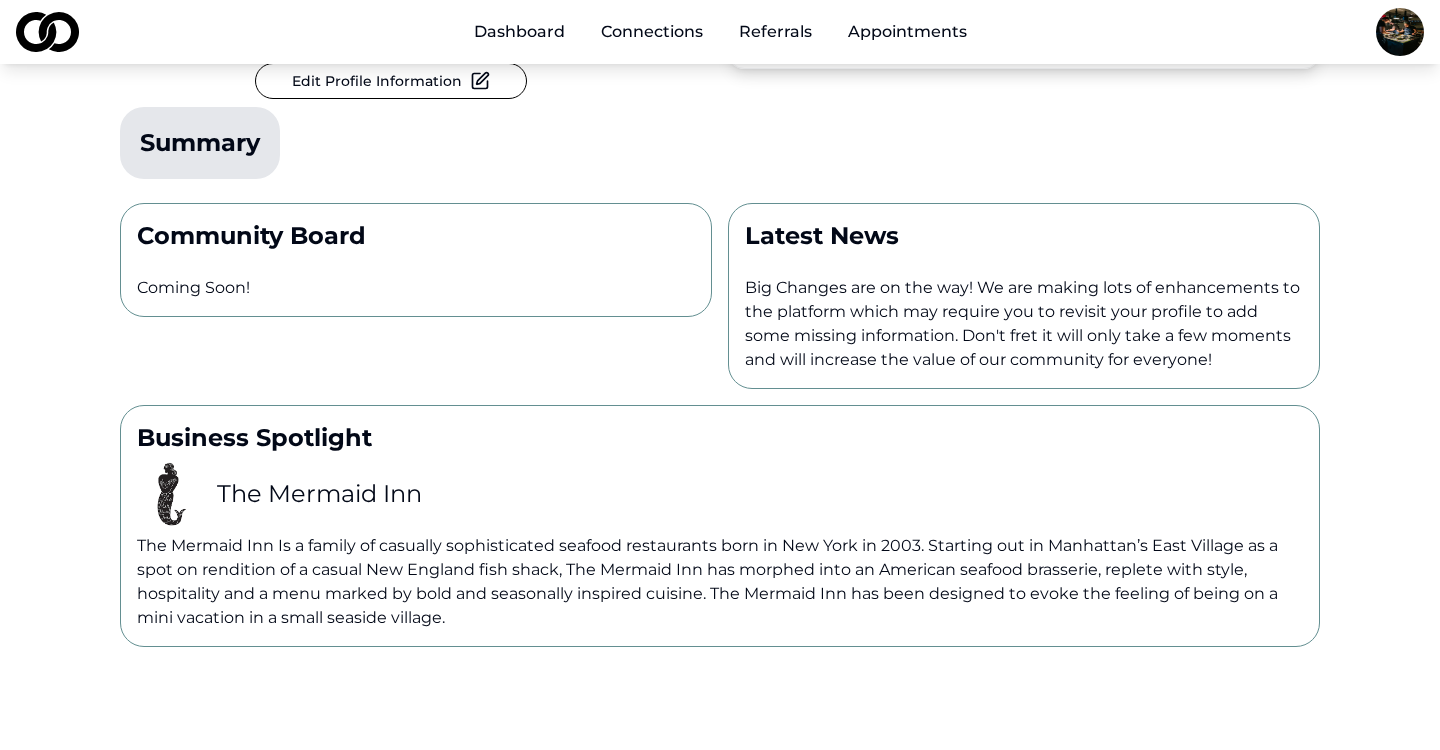 scroll, scrollTop: 0, scrollLeft: 0, axis: both 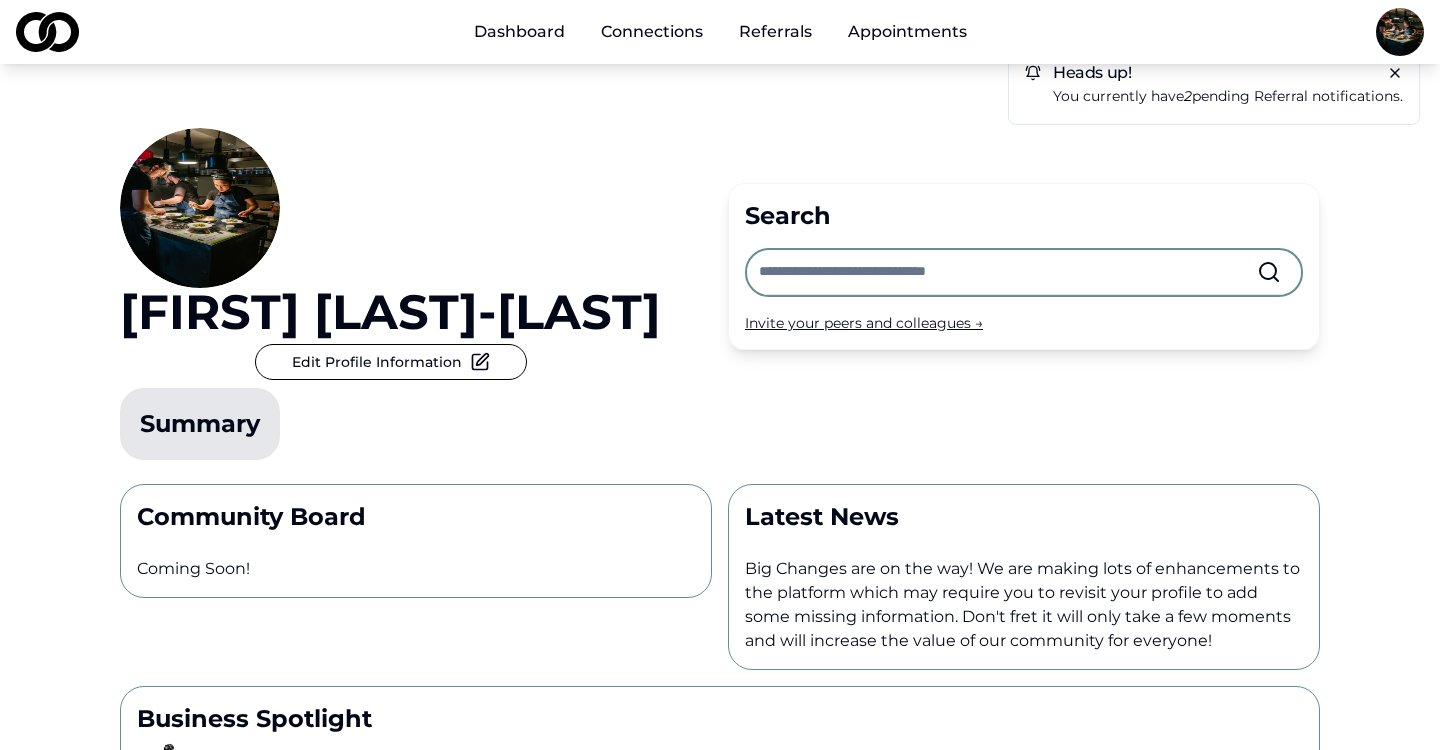 click on "Connections" at bounding box center [652, 32] 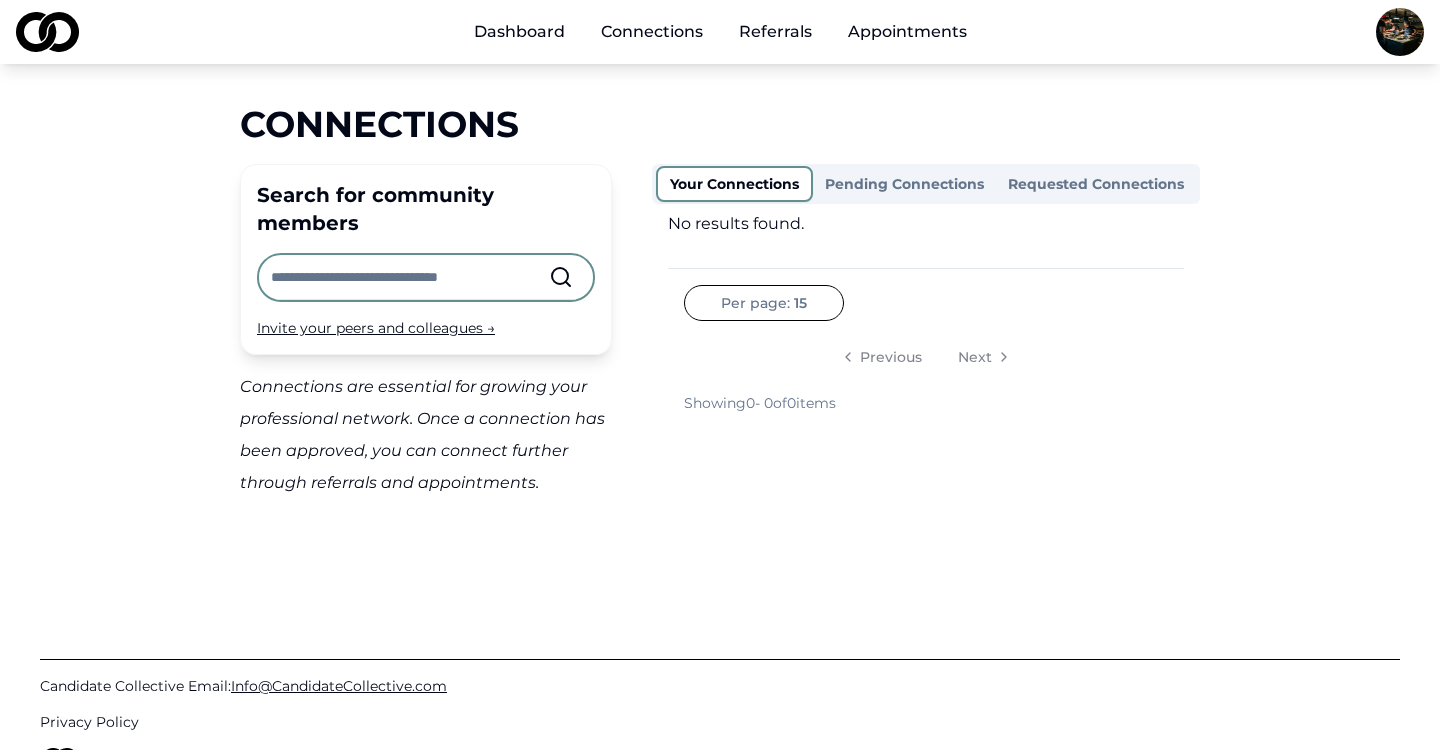 click on "Dashboard" at bounding box center [519, 32] 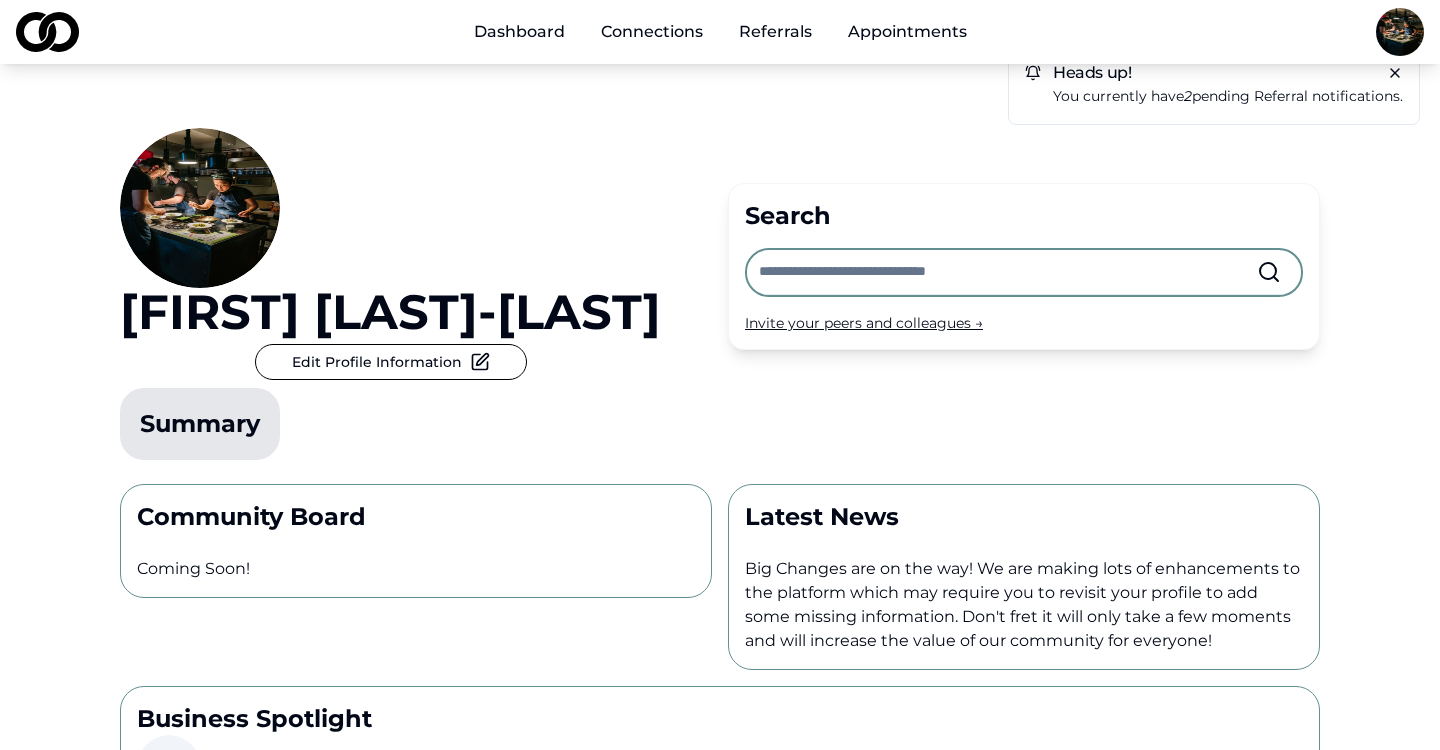 click on "You currently have  2  pending   referral   notifications." at bounding box center (1228, 96) 